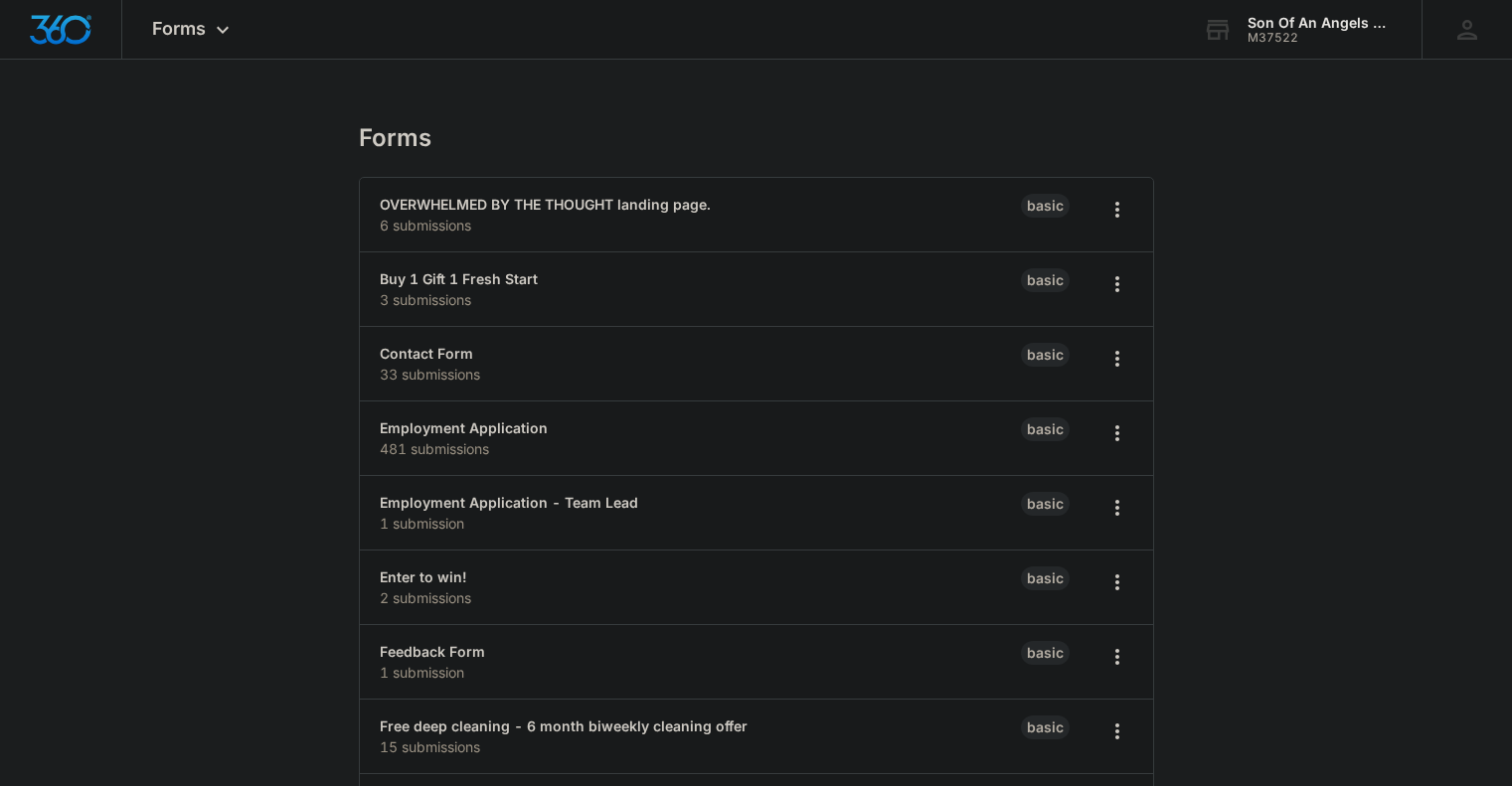 scroll, scrollTop: 74, scrollLeft: 0, axis: vertical 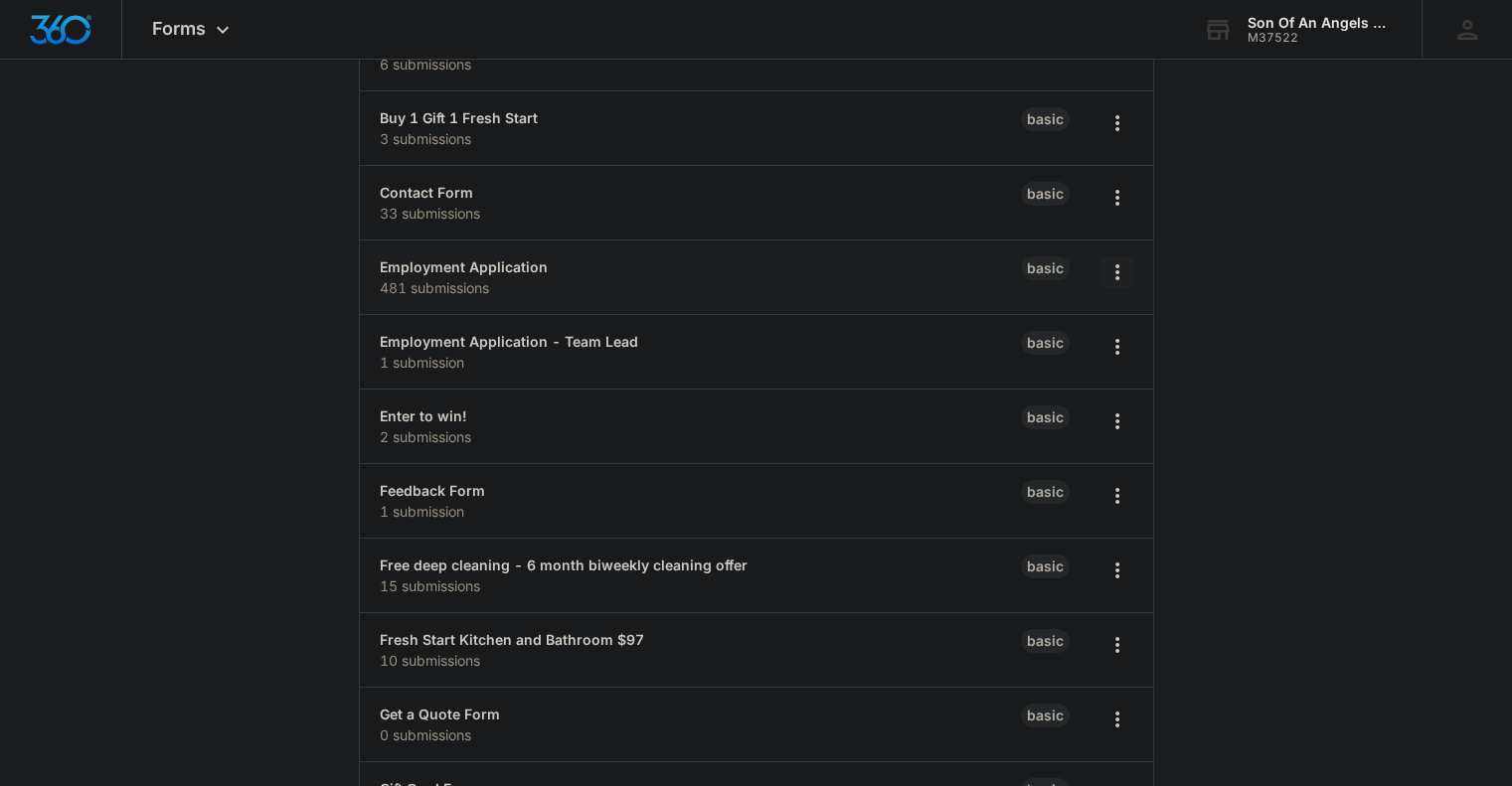 click 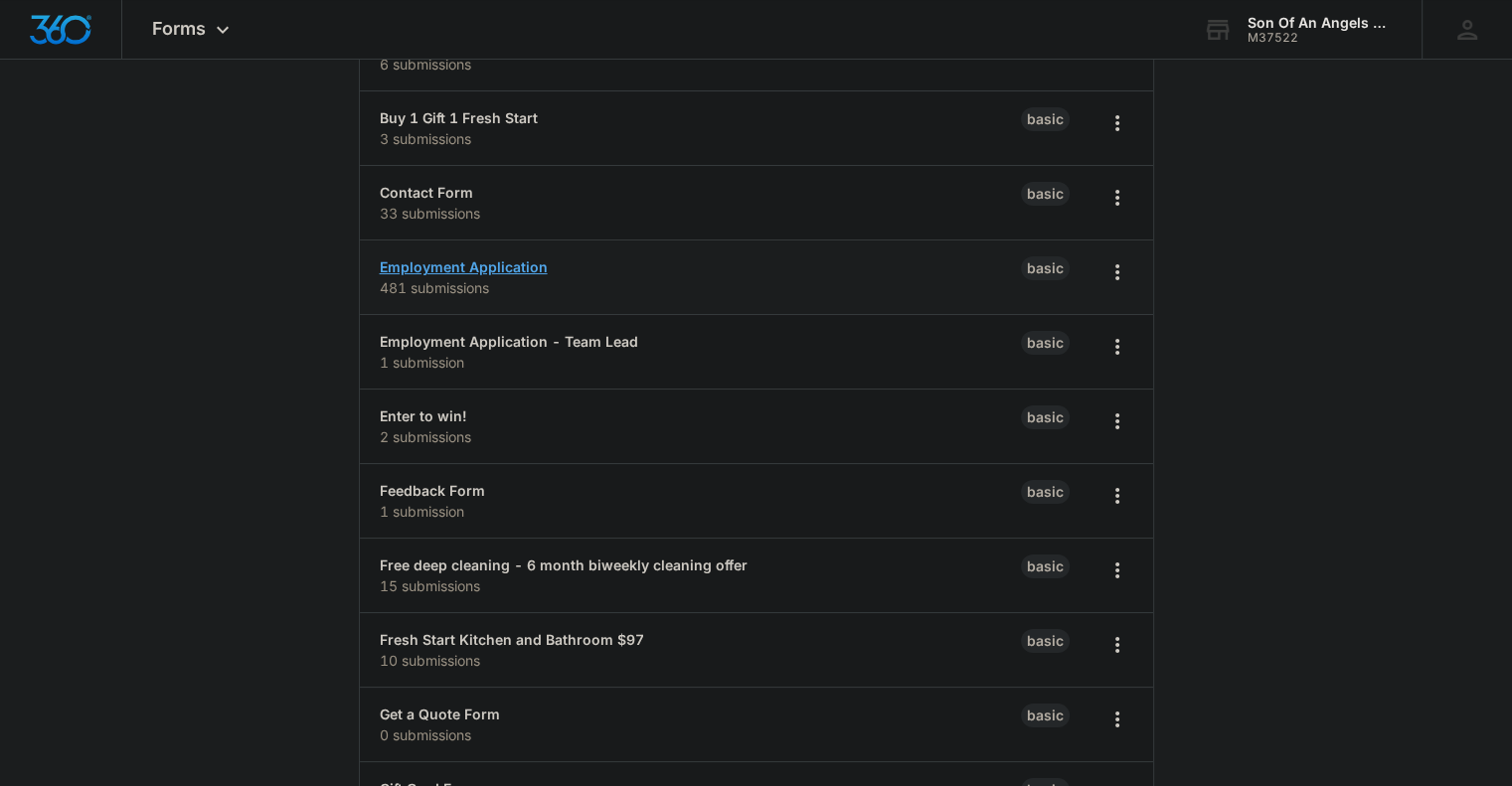 click on "Employment Application" at bounding box center [463, 266] 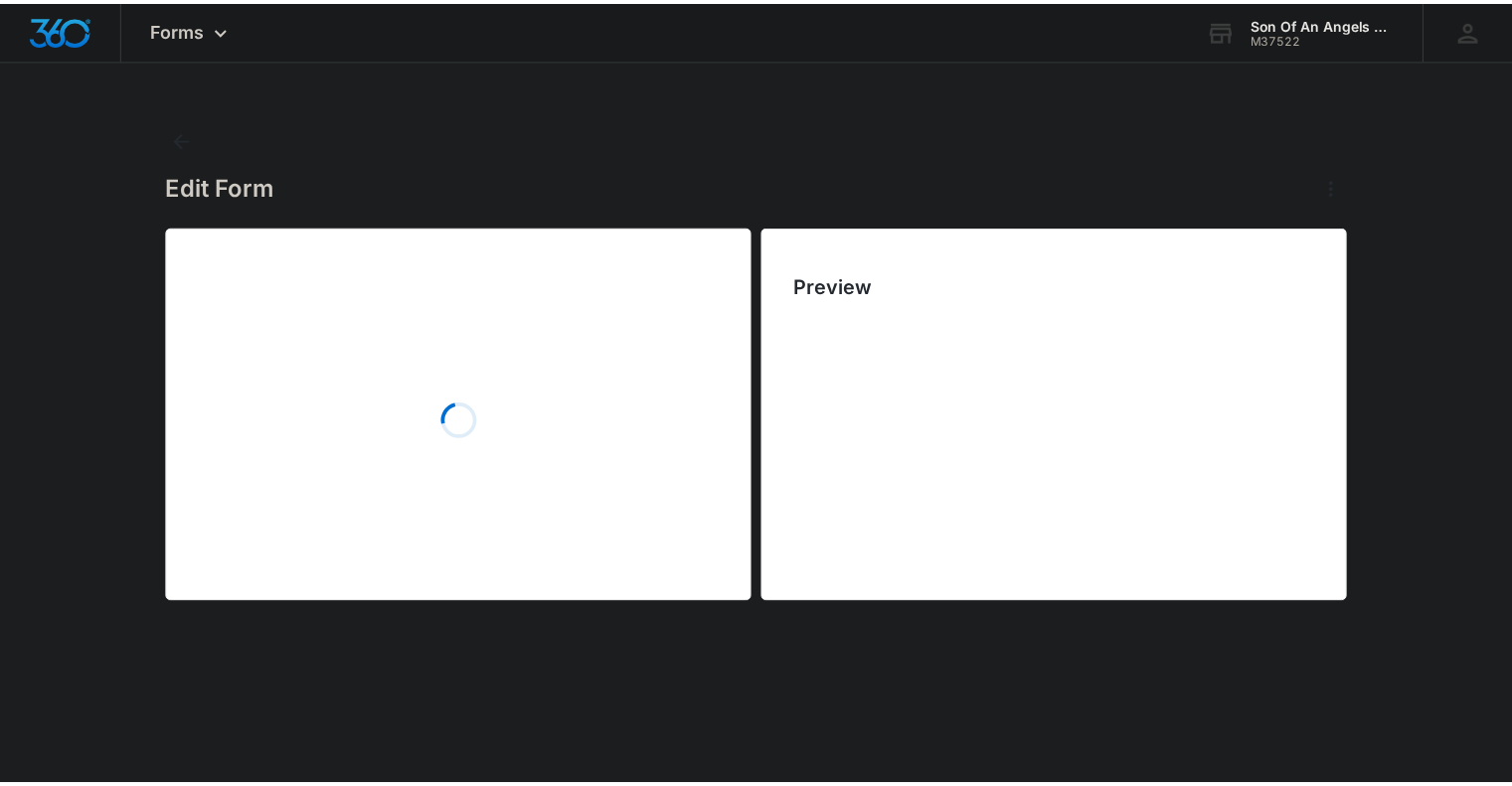 scroll, scrollTop: 0, scrollLeft: 0, axis: both 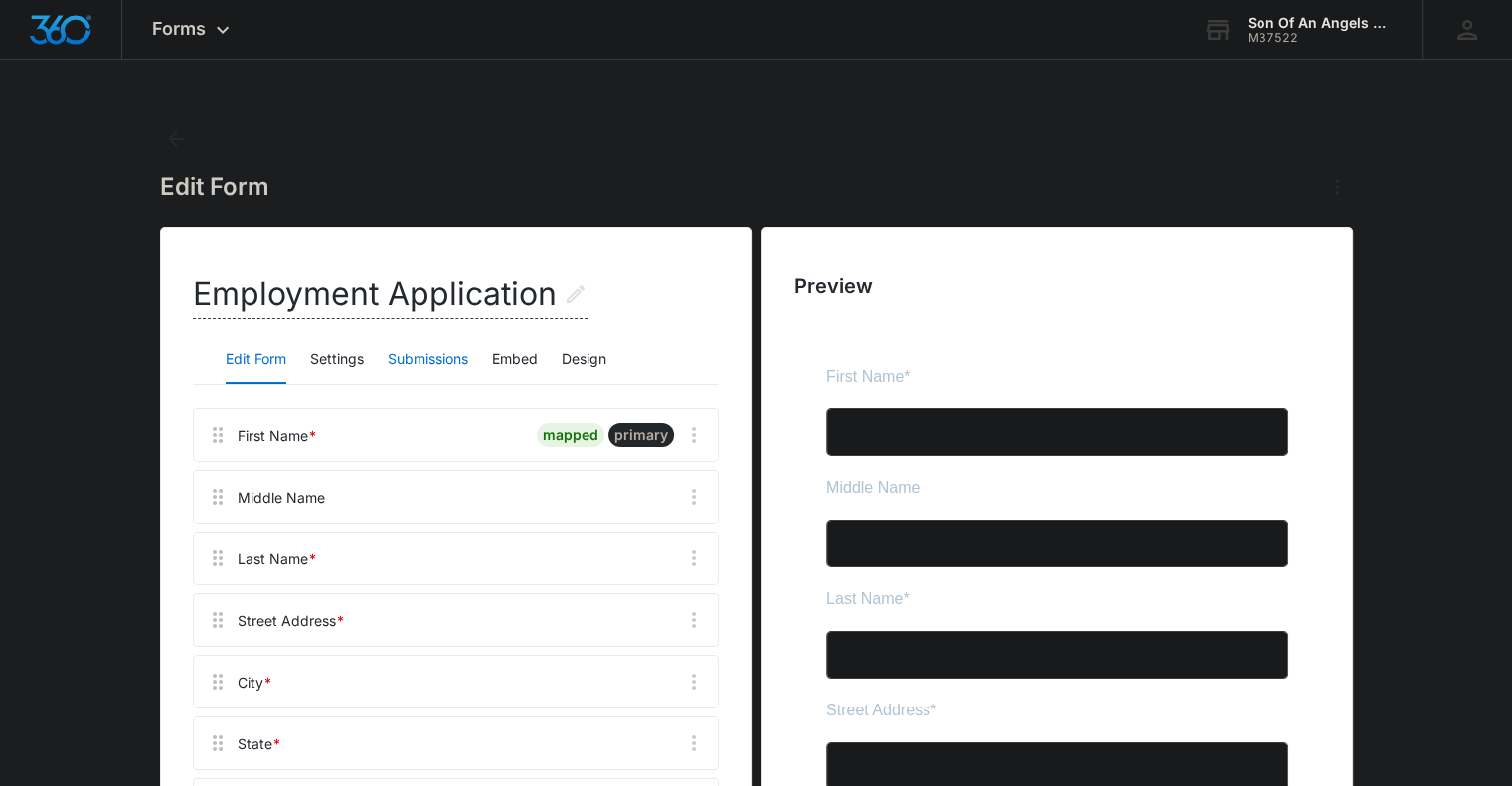 click on "Submissions" at bounding box center [427, 360] 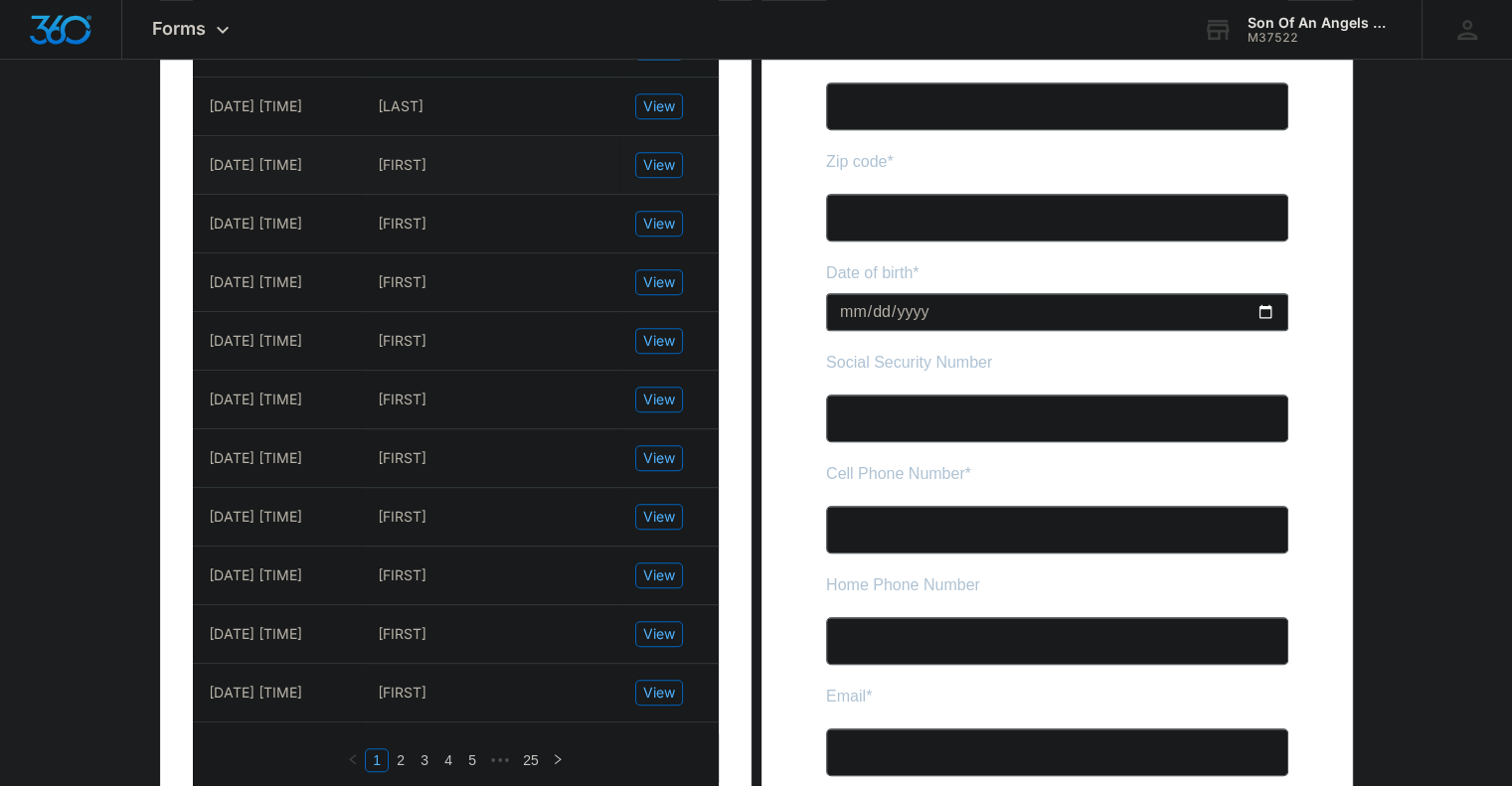 scroll, scrollTop: 882, scrollLeft: 0, axis: vertical 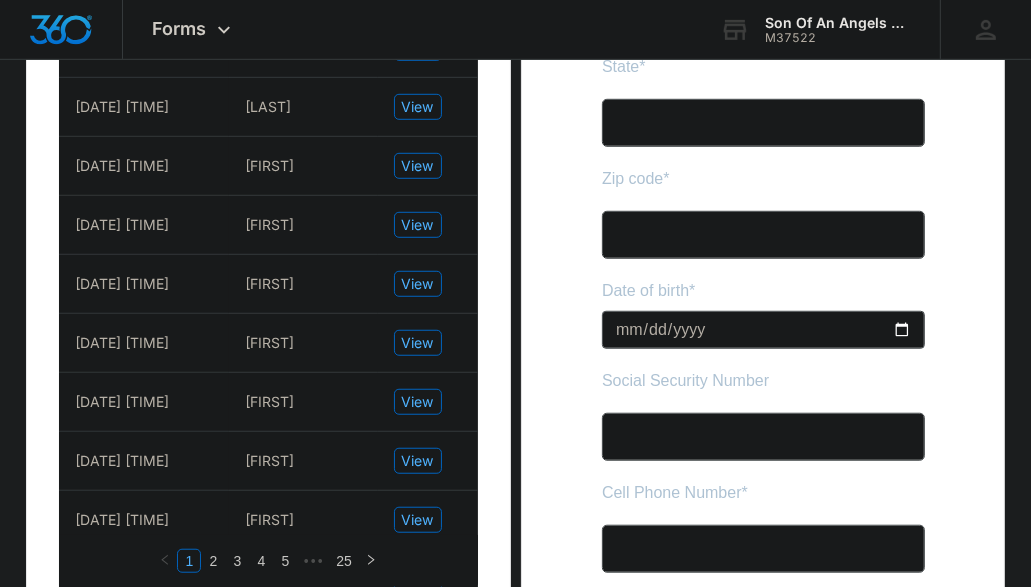 click on "Preview" at bounding box center [763, 2754] 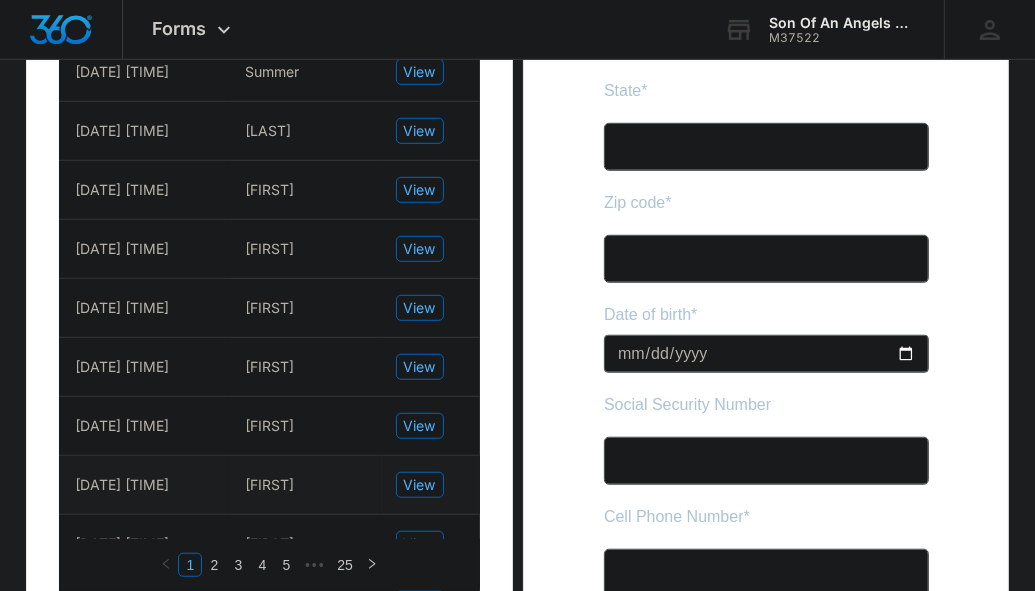 scroll, scrollTop: 800, scrollLeft: 0, axis: vertical 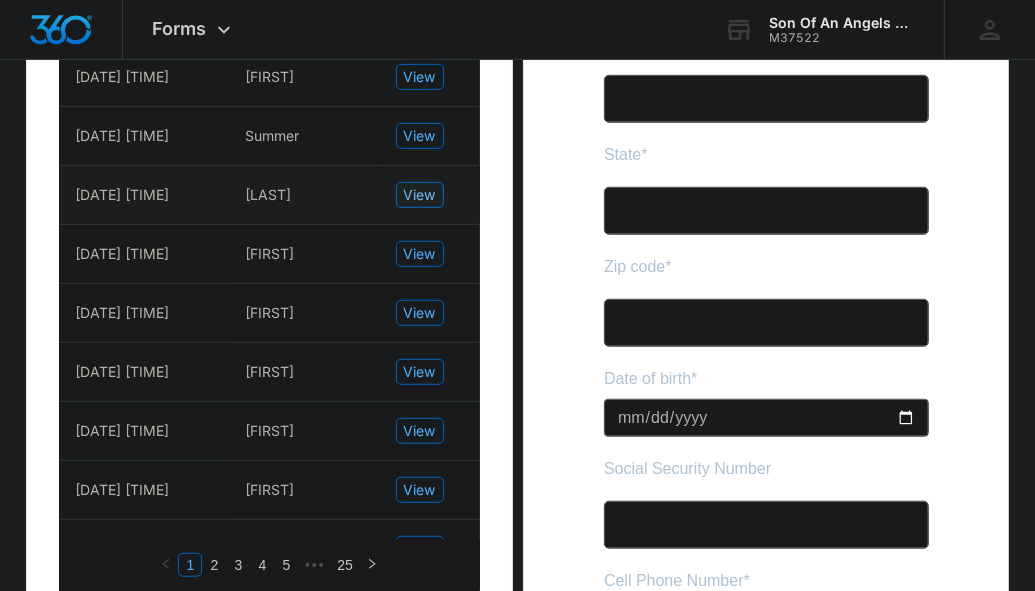 click on "View" at bounding box center [420, 195] 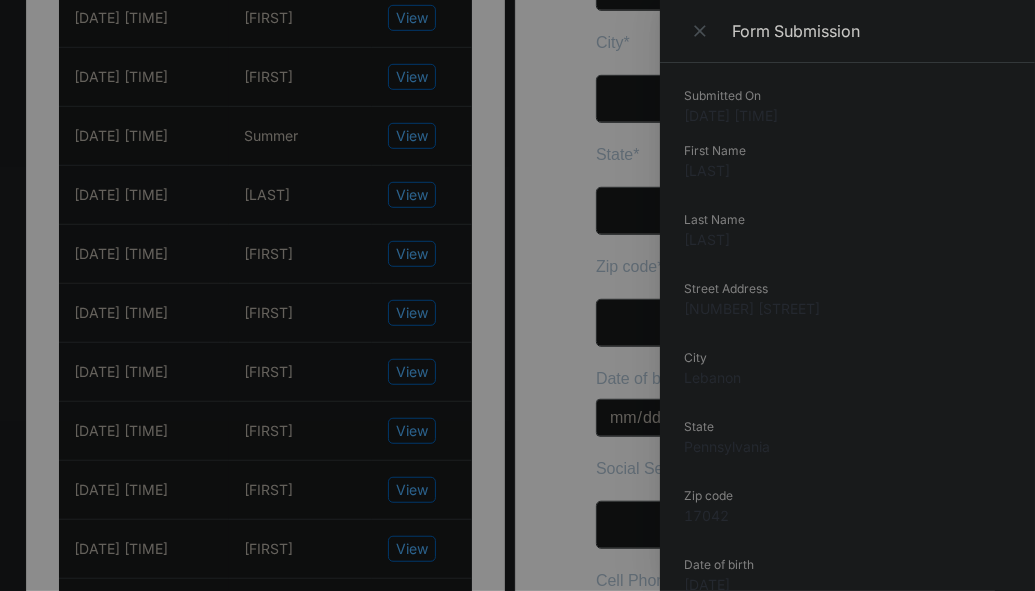 drag, startPoint x: 743, startPoint y: 173, endPoint x: 679, endPoint y: 177, distance: 64.12488 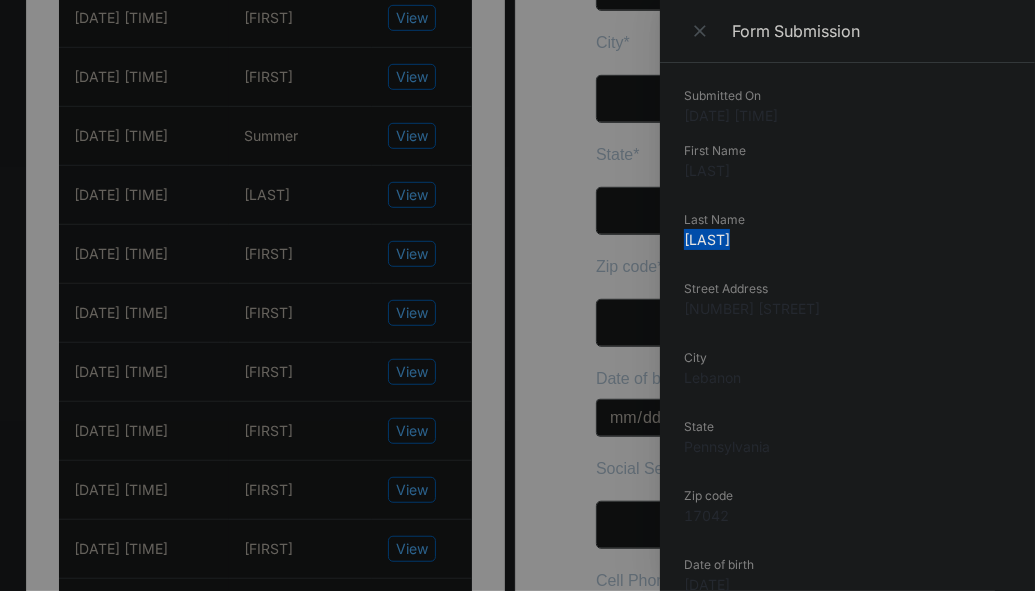 drag, startPoint x: 732, startPoint y: 238, endPoint x: 684, endPoint y: 239, distance: 48.010414 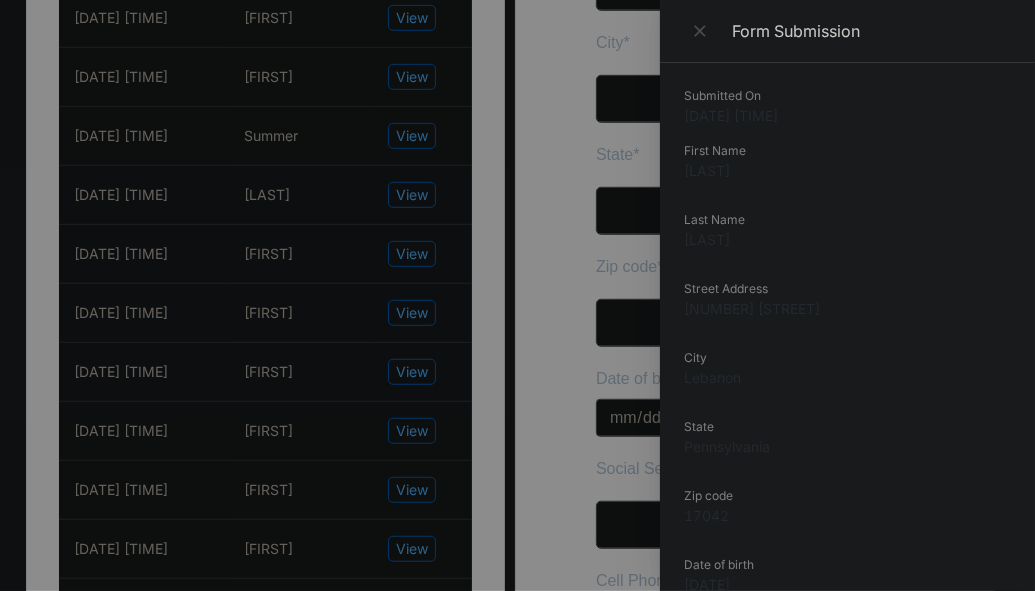 click at bounding box center (517, 295) 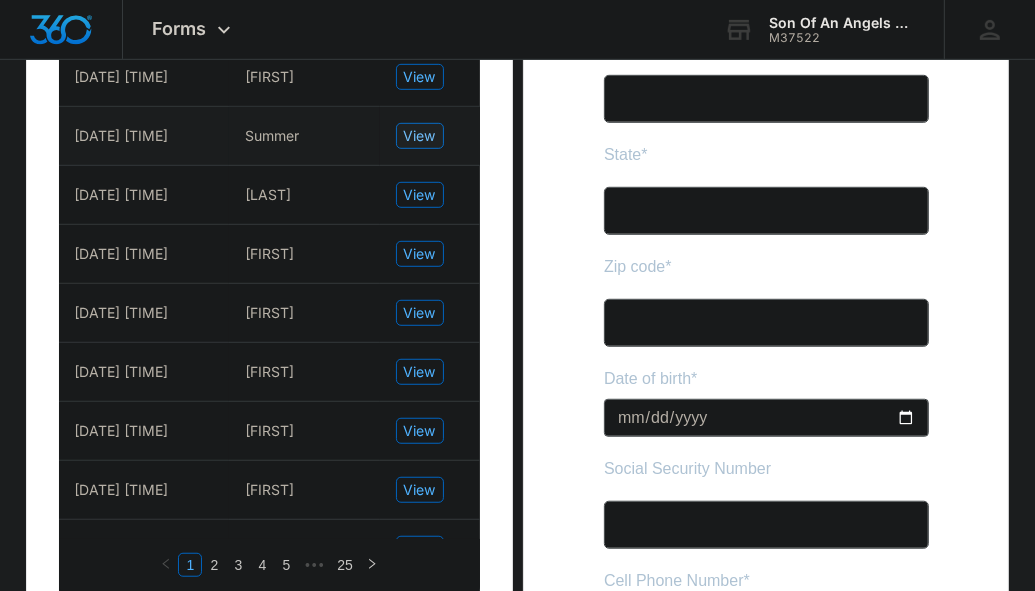 click on "View" at bounding box center [420, 136] 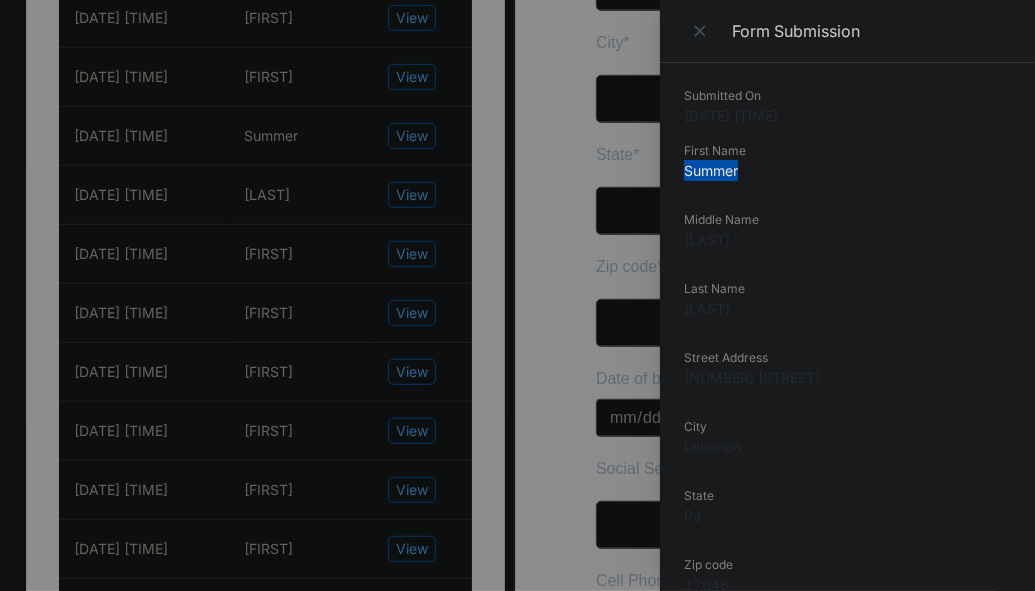 drag, startPoint x: 754, startPoint y: 180, endPoint x: 680, endPoint y: 180, distance: 74 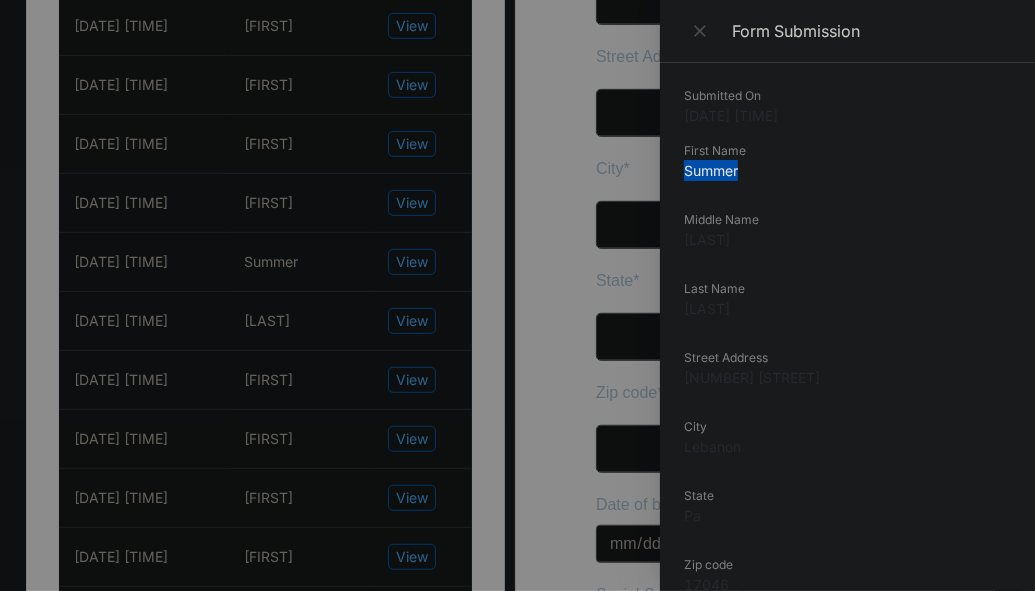 scroll, scrollTop: 672, scrollLeft: 0, axis: vertical 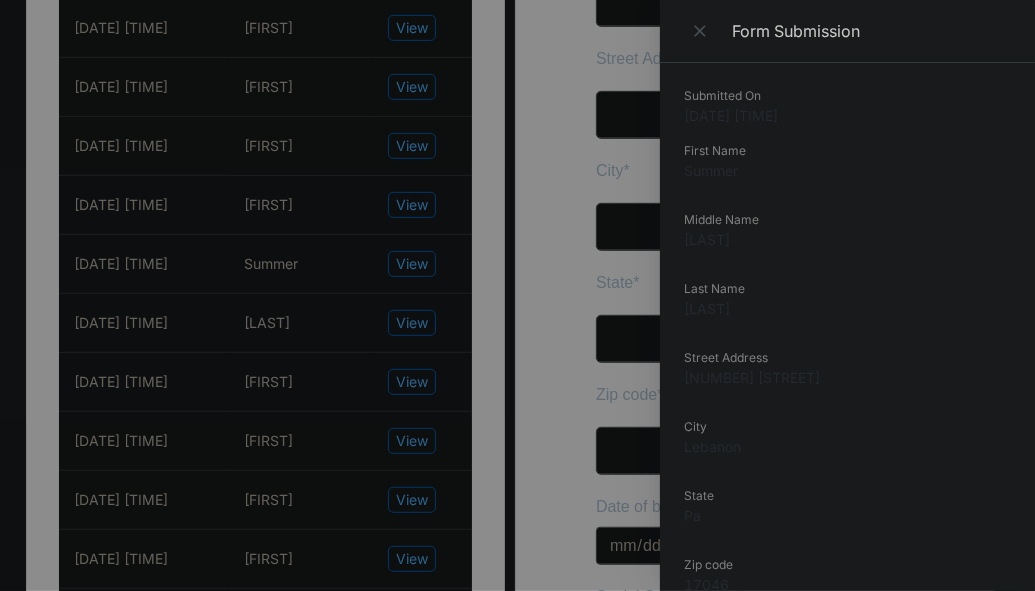 click at bounding box center (517, 295) 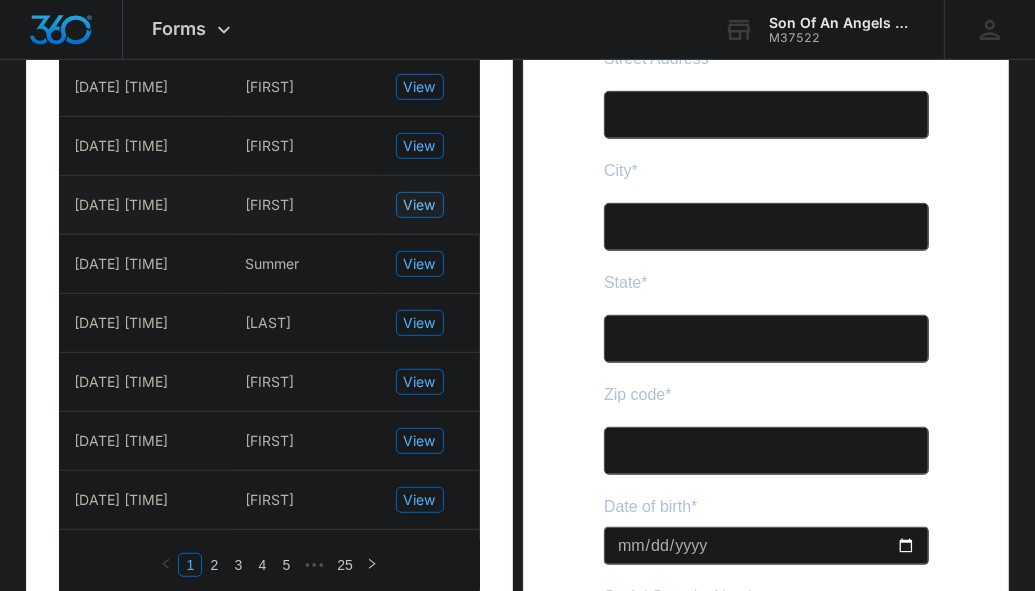 click on "View" at bounding box center (420, 205) 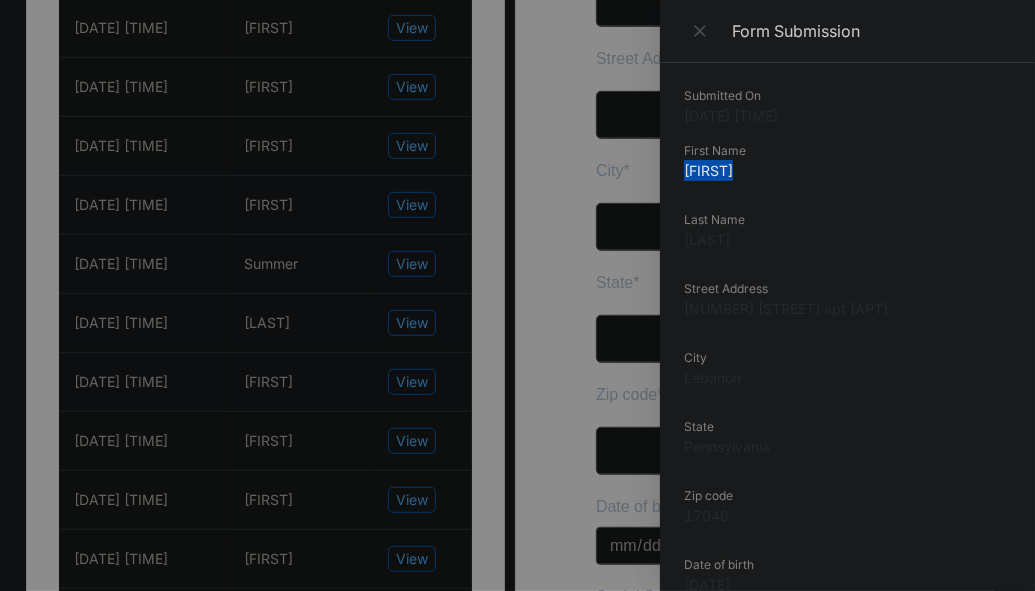 drag, startPoint x: 739, startPoint y: 171, endPoint x: 686, endPoint y: 169, distance: 53.037724 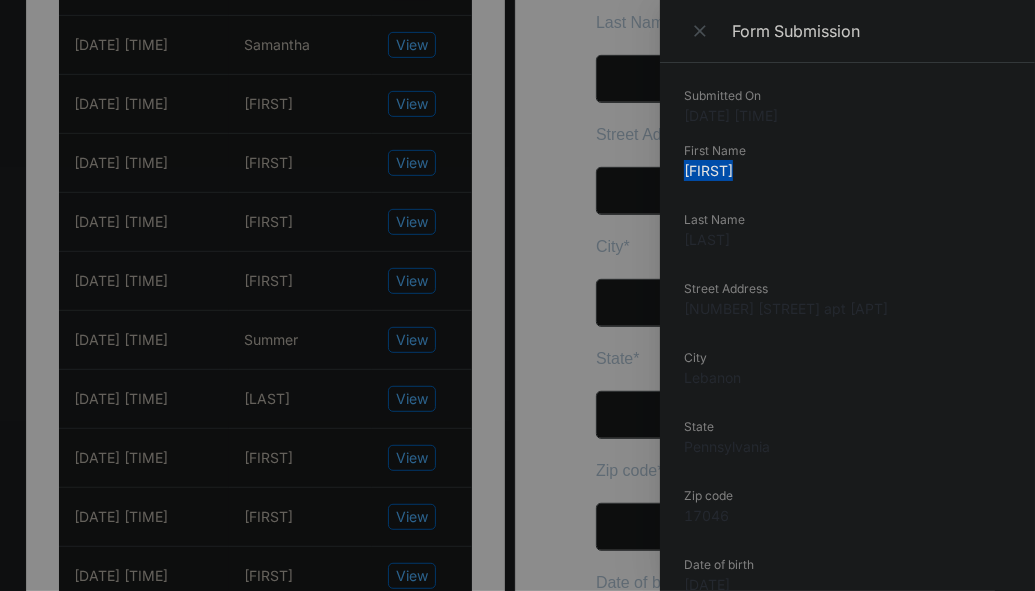 scroll, scrollTop: 588, scrollLeft: 0, axis: vertical 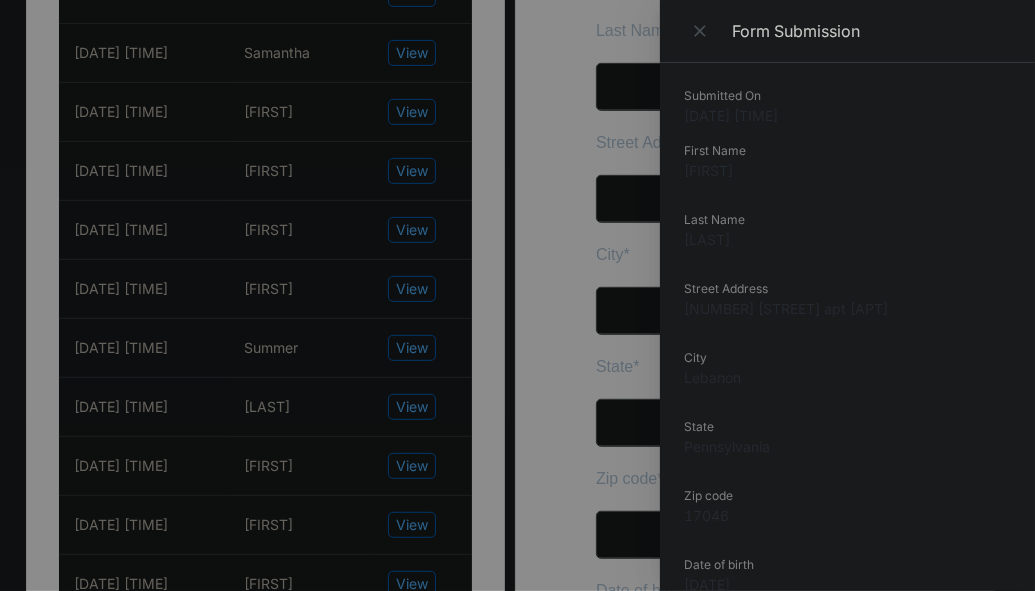 click at bounding box center (517, 295) 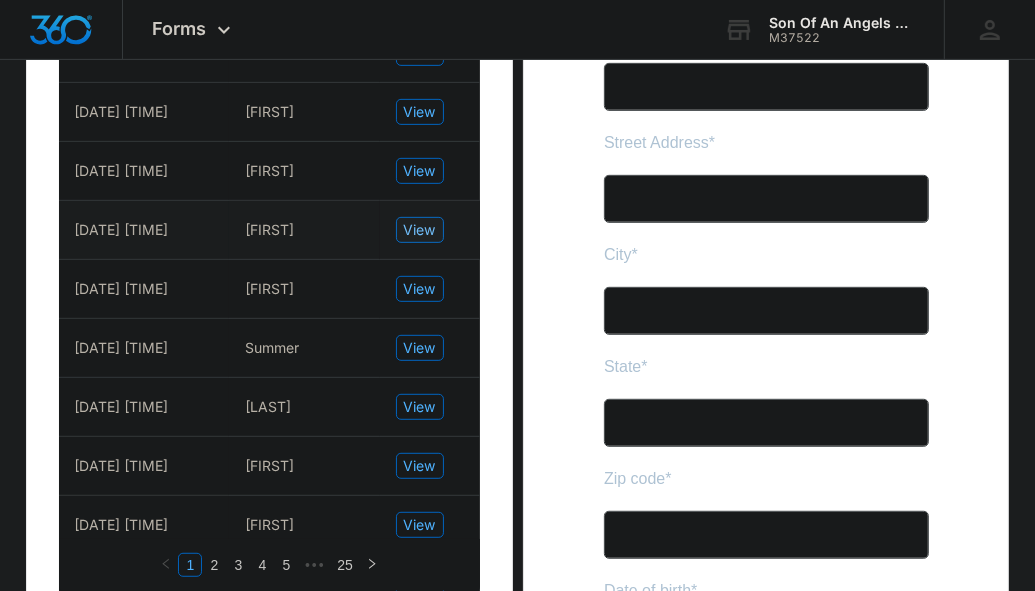 click on "View" at bounding box center [420, 230] 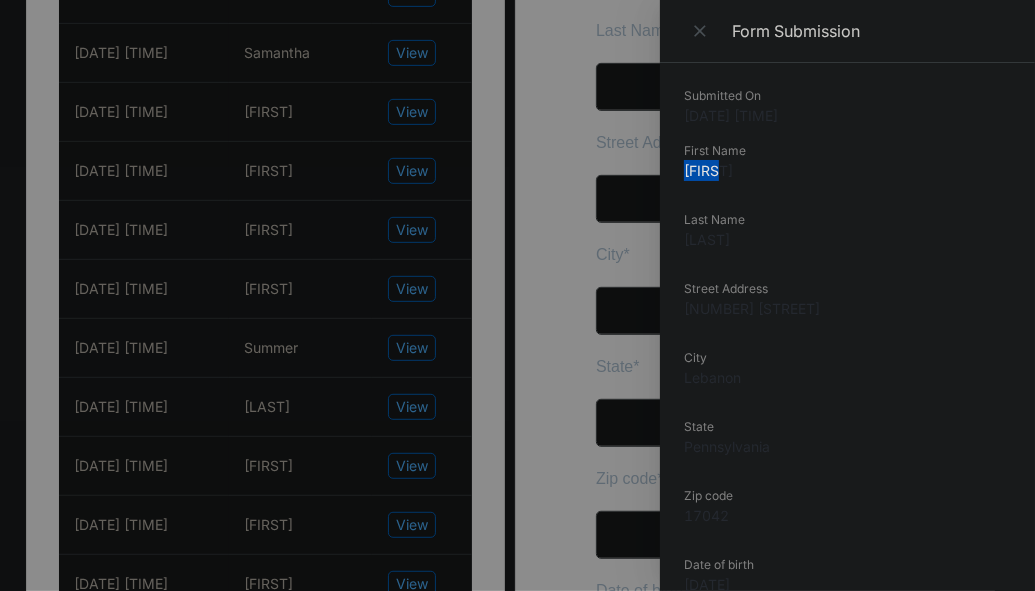 drag, startPoint x: 724, startPoint y: 176, endPoint x: 676, endPoint y: 175, distance: 48.010414 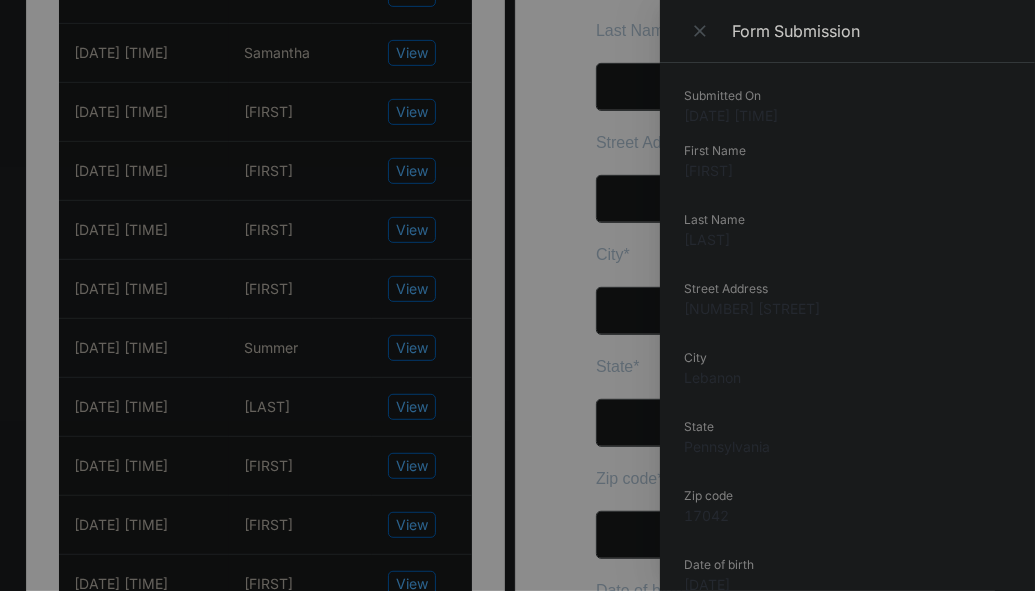 click at bounding box center [517, 295] 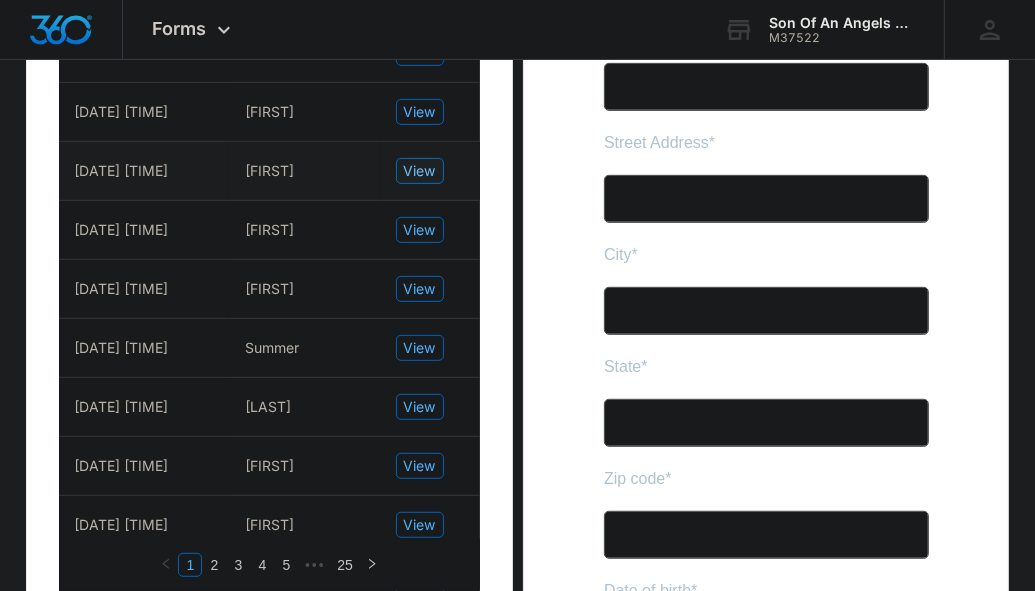 click on "View" at bounding box center [420, 171] 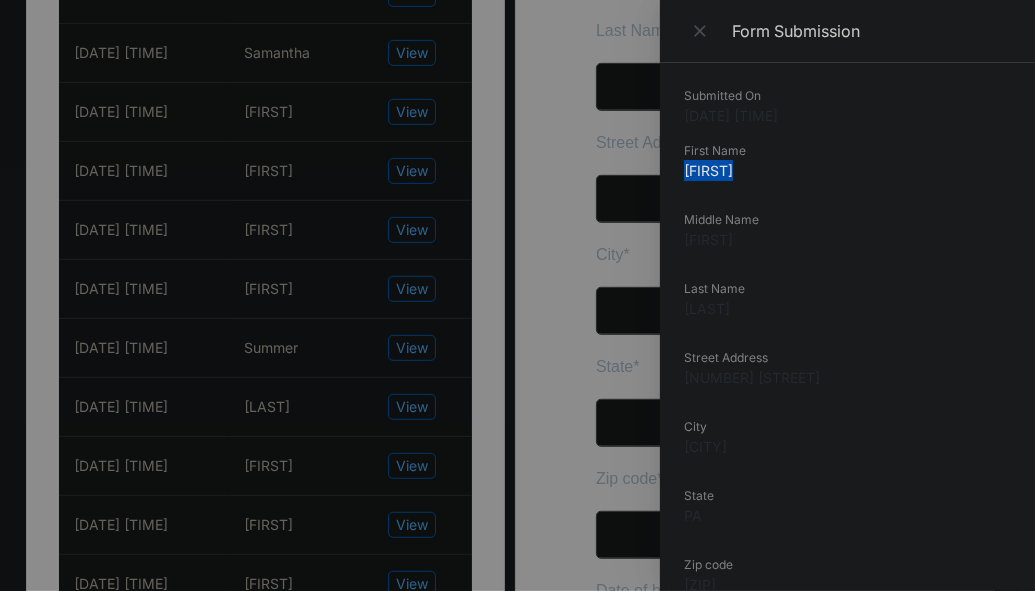 drag, startPoint x: 740, startPoint y: 171, endPoint x: 681, endPoint y: 168, distance: 59.07622 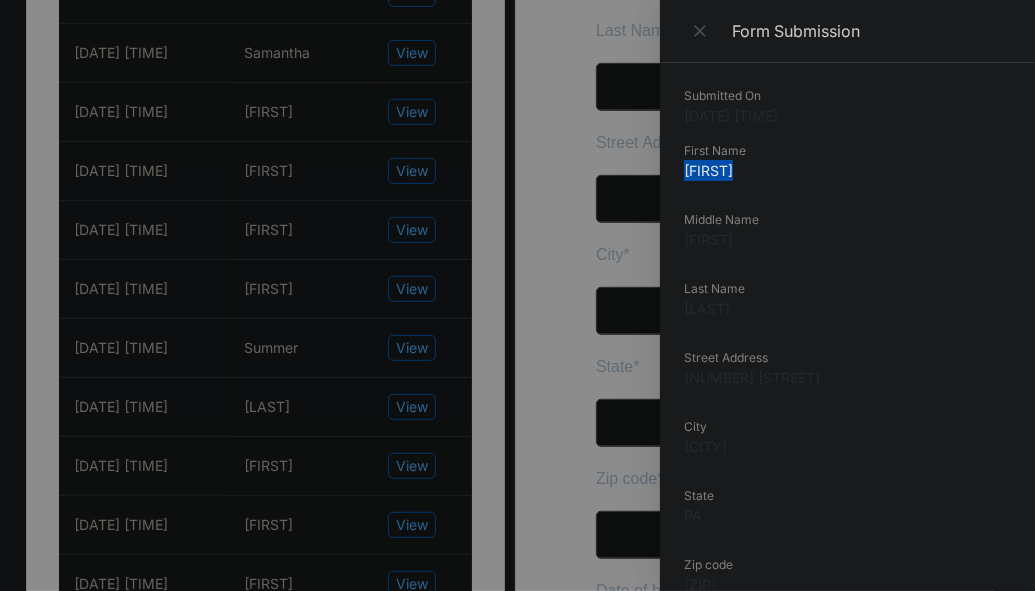 copy on "[FIRST]" 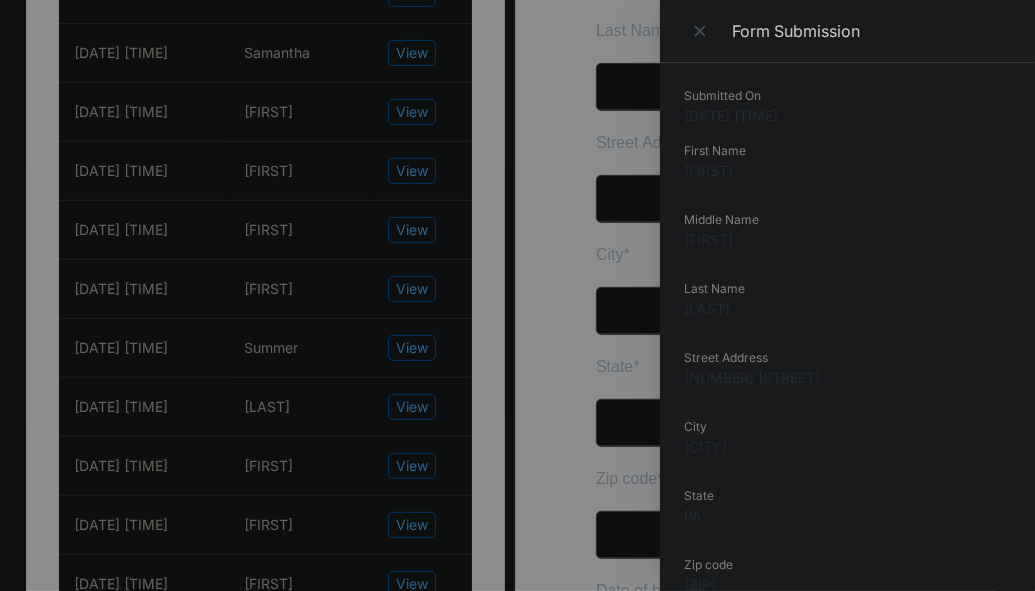 click at bounding box center [517, 295] 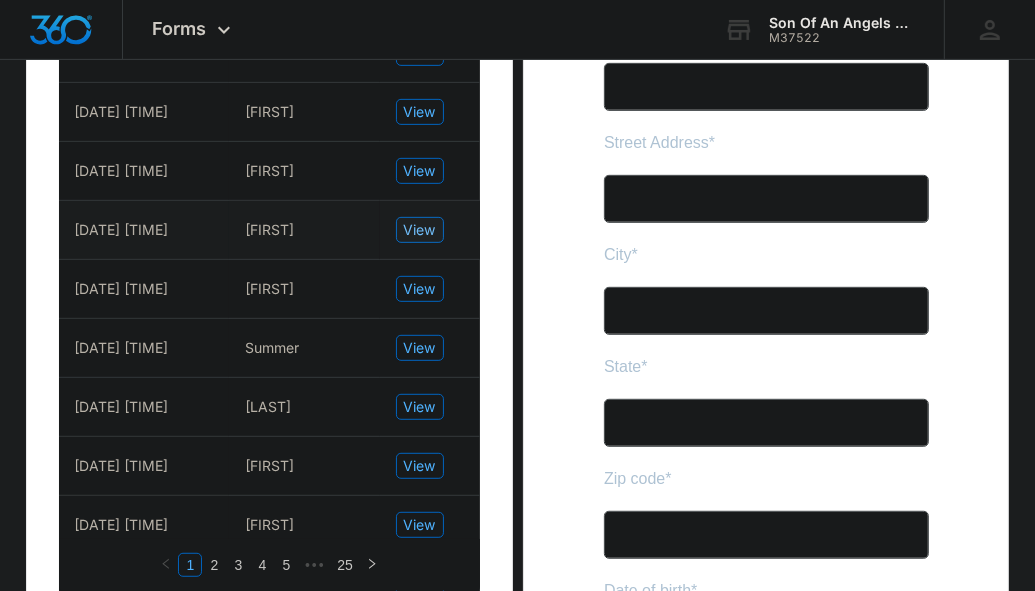 click on "View" at bounding box center [420, 230] 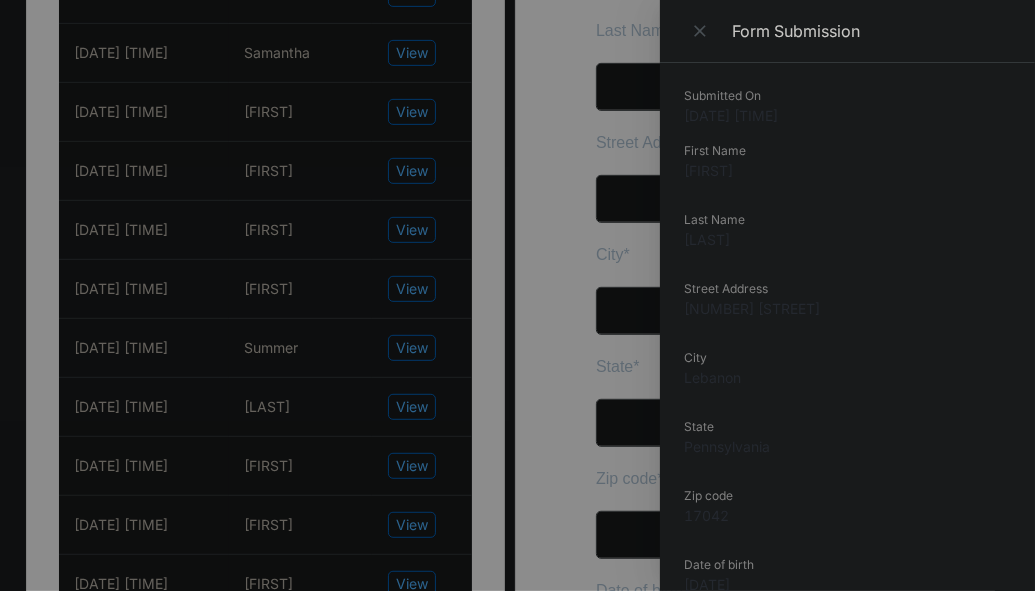 click at bounding box center [517, 295] 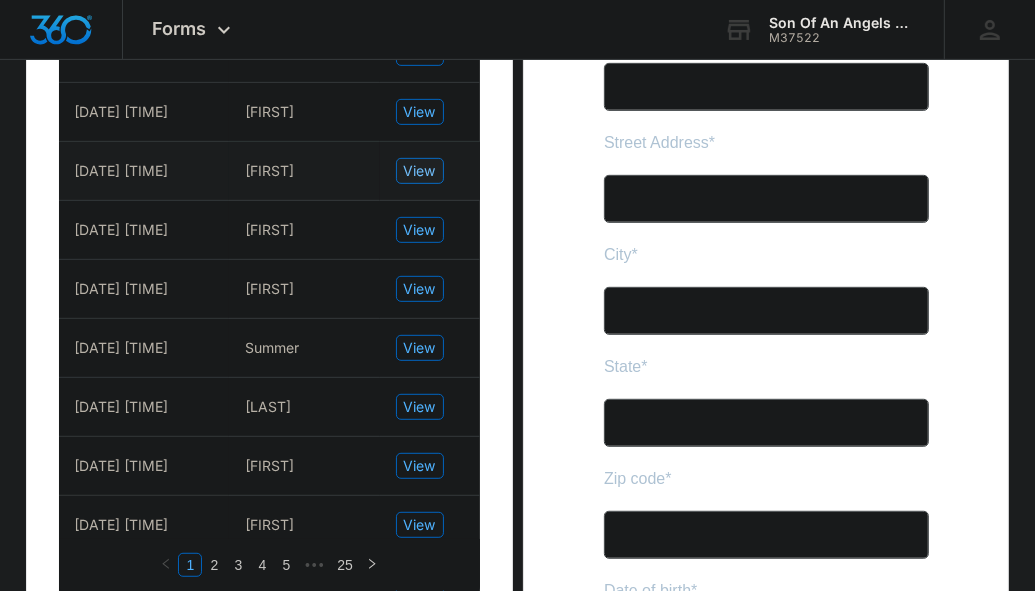 click on "View" at bounding box center [420, 171] 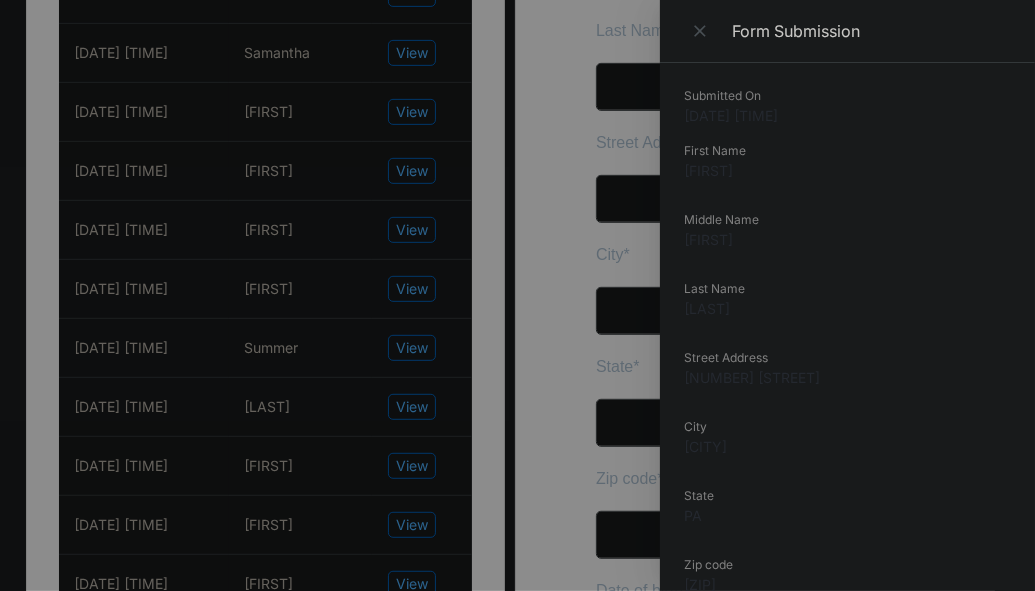 drag, startPoint x: 762, startPoint y: 314, endPoint x: 684, endPoint y: 312, distance: 78.025635 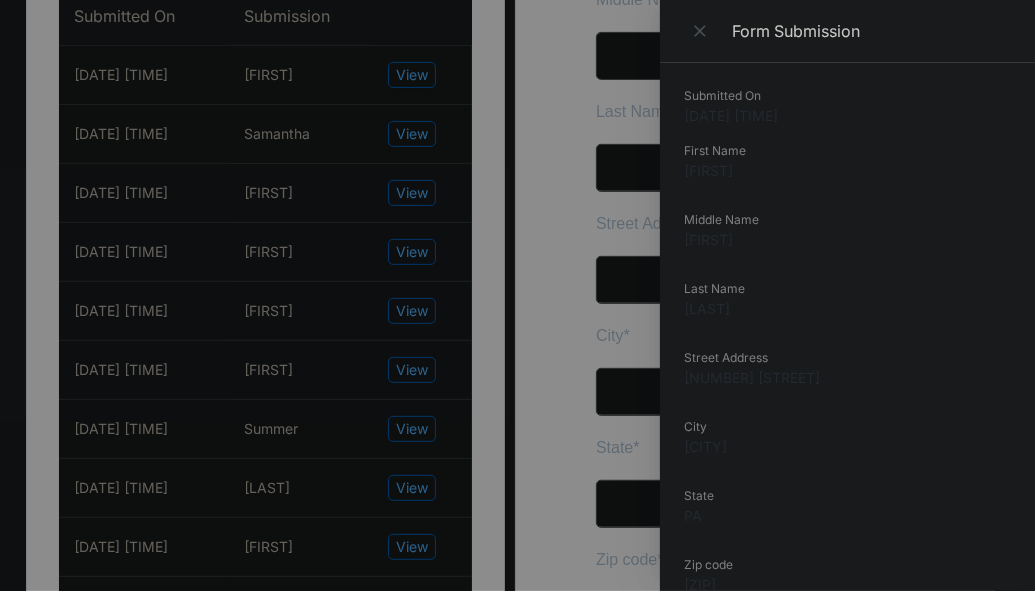 scroll, scrollTop: 496, scrollLeft: 0, axis: vertical 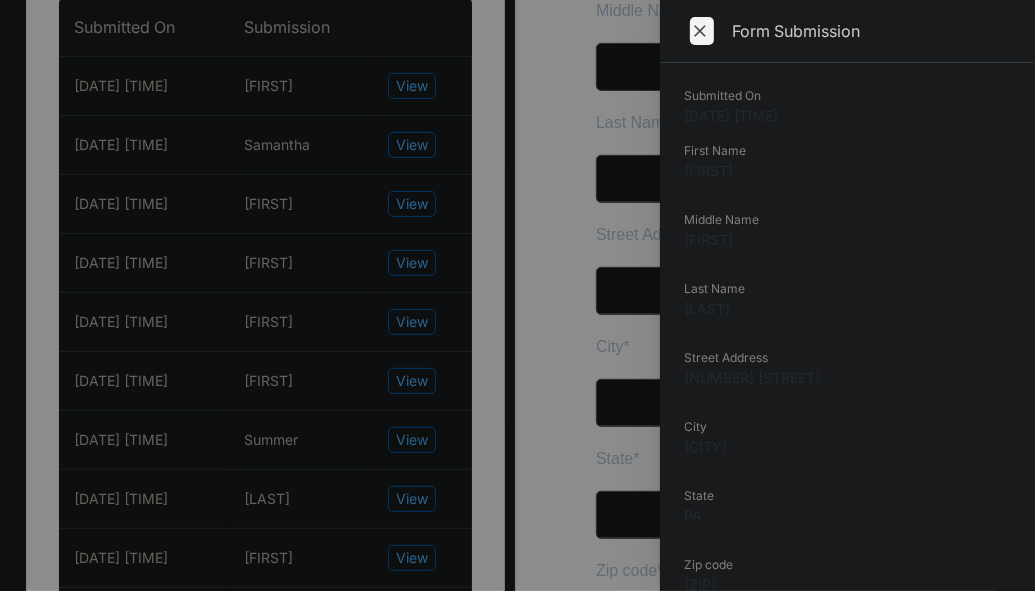 click 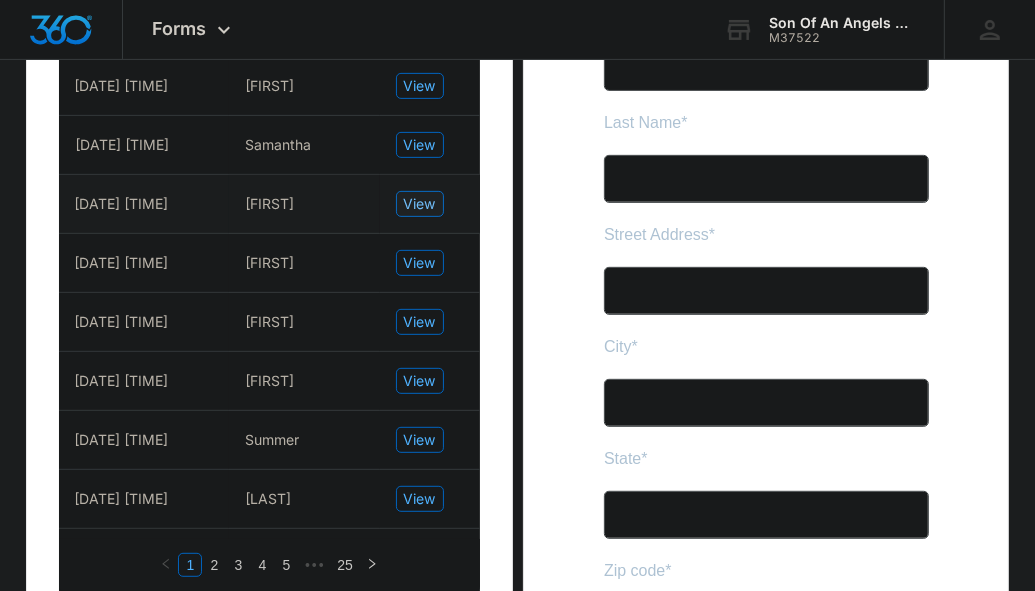 click on "View" at bounding box center [420, 204] 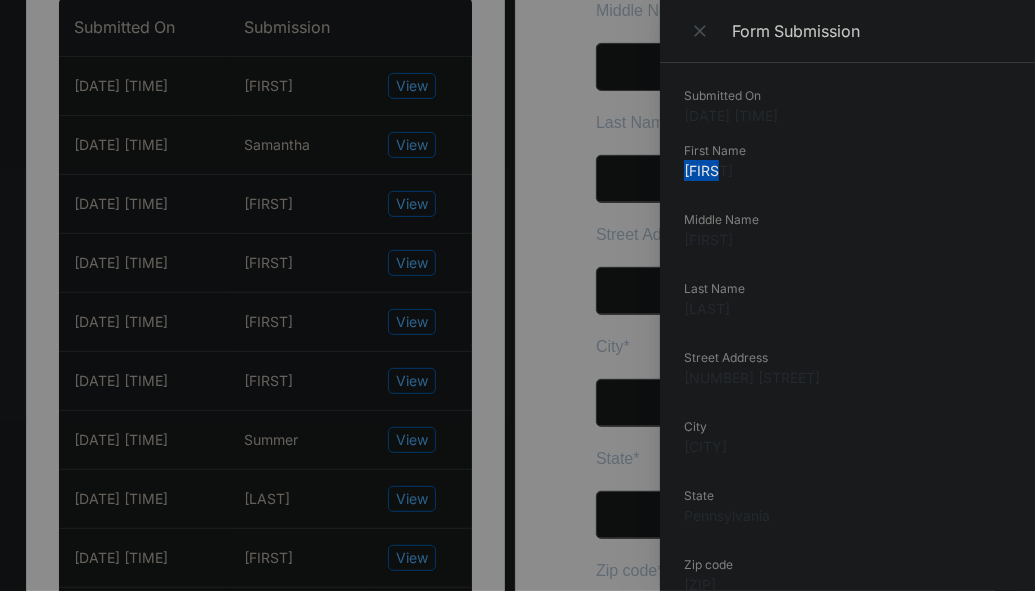drag, startPoint x: 722, startPoint y: 172, endPoint x: 668, endPoint y: 175, distance: 54.08327 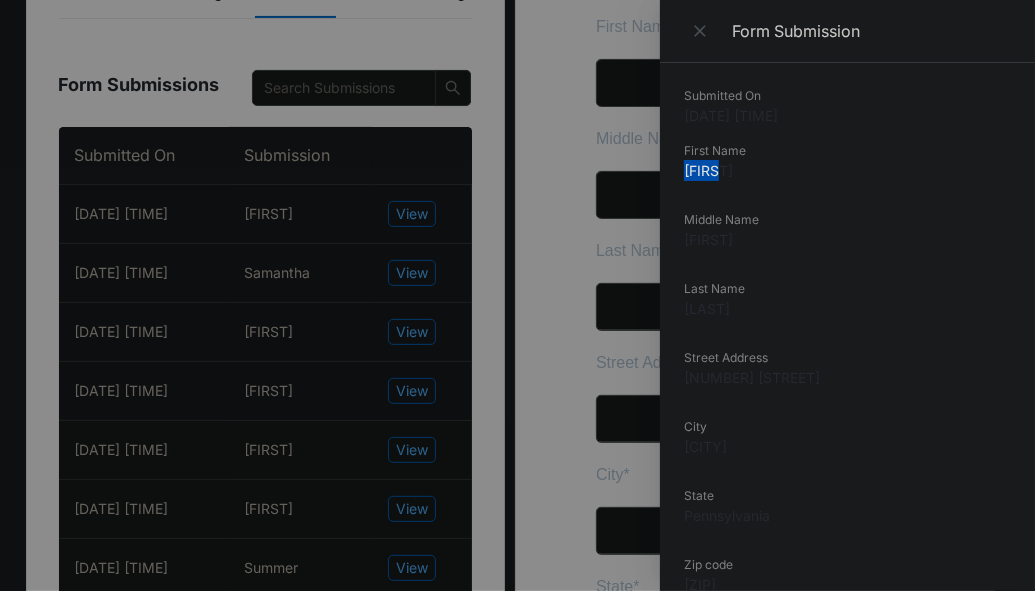 scroll, scrollTop: 368, scrollLeft: 0, axis: vertical 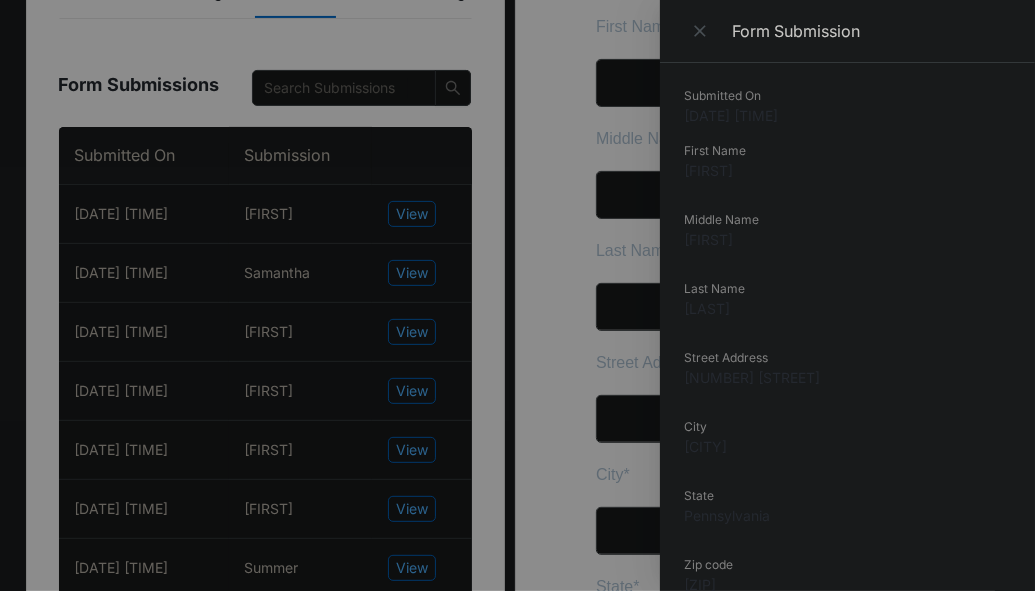 click at bounding box center (517, 295) 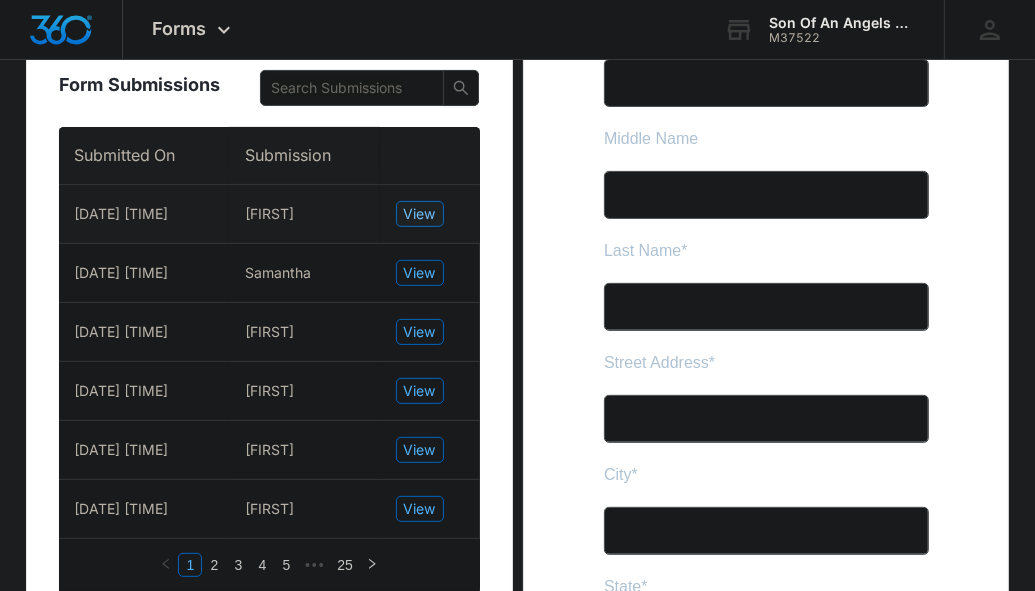 click on "View" at bounding box center [420, 214] 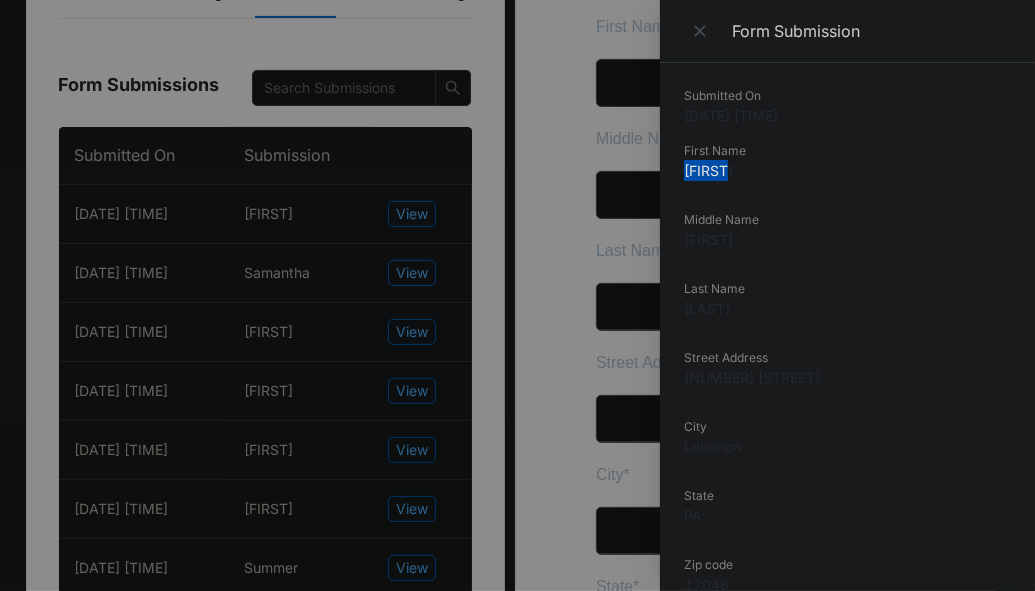 drag, startPoint x: 733, startPoint y: 170, endPoint x: 679, endPoint y: 171, distance: 54.00926 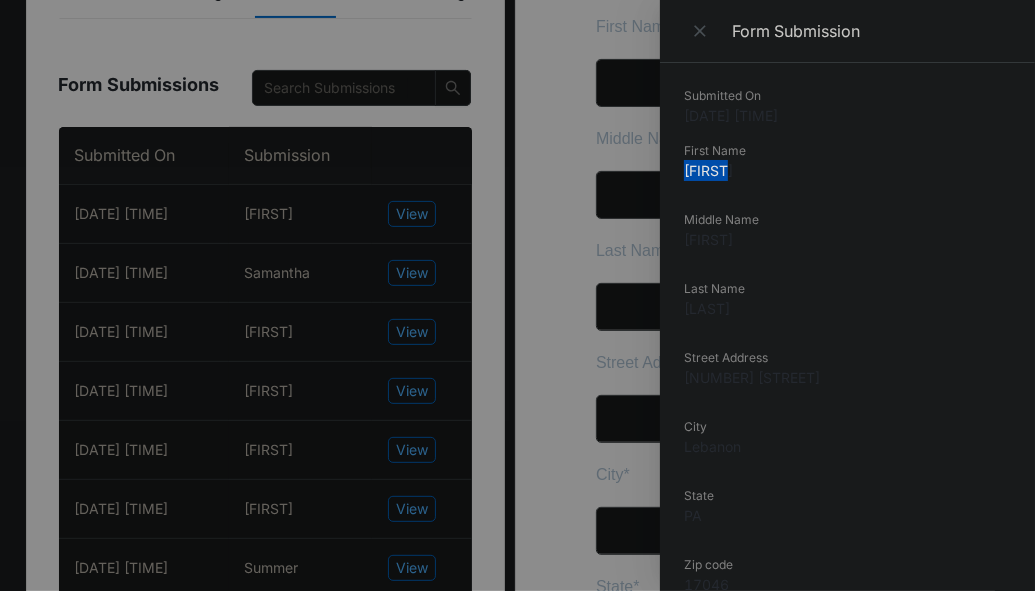 click on "Submitted On [DATE] [TIME] First Name [FIRST] Middle Name [MIDDLE] Last Name [LAST] Street Address [NUMBER] [STREET] City [CITY] State [STATE] Zip code [ZIP] Date of birth [DATE] Social Security Number [SSN] Cell Phone Number [PHONE] Home Phone Number [PHONE] Email [EMAIL] Position you are applying for Part Time House Cleaner Do you have a High School Diploma or GED? Yes Do you currently possess a dependable vehicle with valid insurance? Please note that this position necessitates applicants to have both insurance coverage and access to a car If you do not meet these criteria, we kindly request that you refrain from continuing with the application process Yes We serve multiple locations within a 30-minute radius of [CITY], [STATE] Please check all the areas you are willing to travel to for work assignments: [CITY] [STATE], [CITY] [STATE], [CITY] [STATE] Date you can start work [DATE] How many hours would you like to work per week? [HOURS] $[PRICE]-[PRICE] per hour Yes No Indeed Company Name #1" at bounding box center (847, 327) 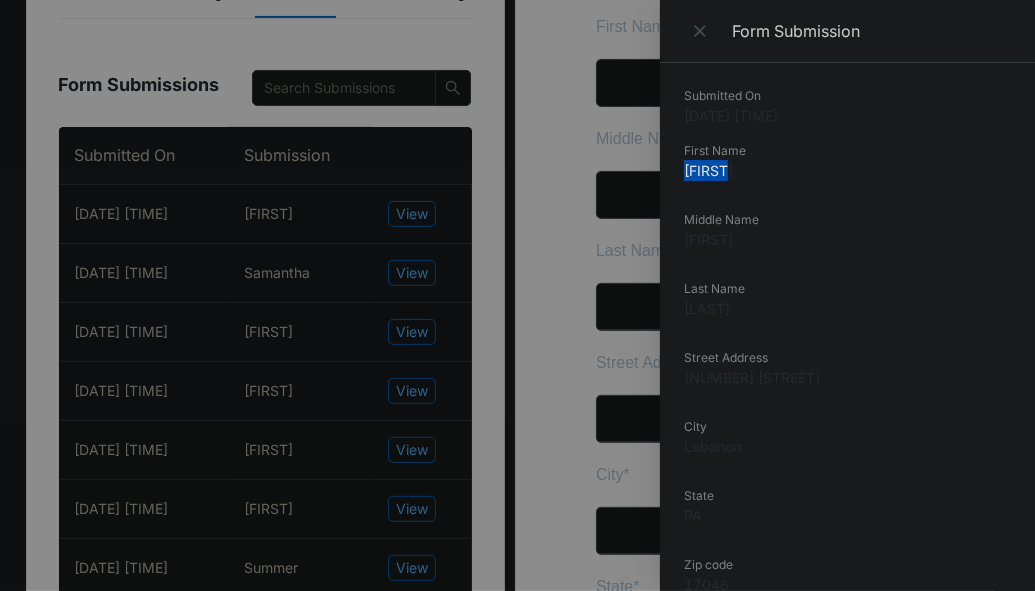 scroll, scrollTop: 0, scrollLeft: 0, axis: both 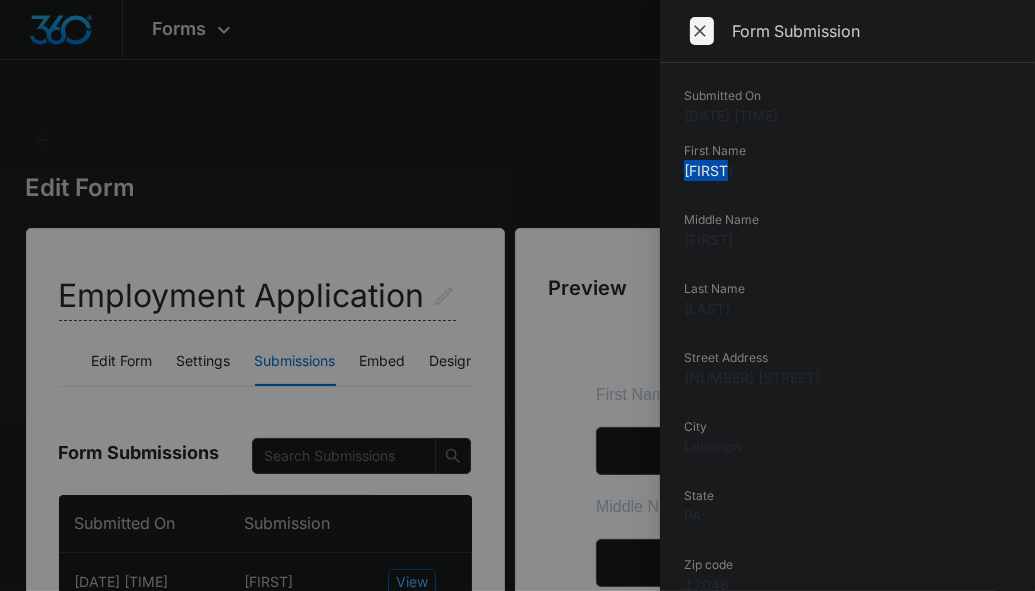 click 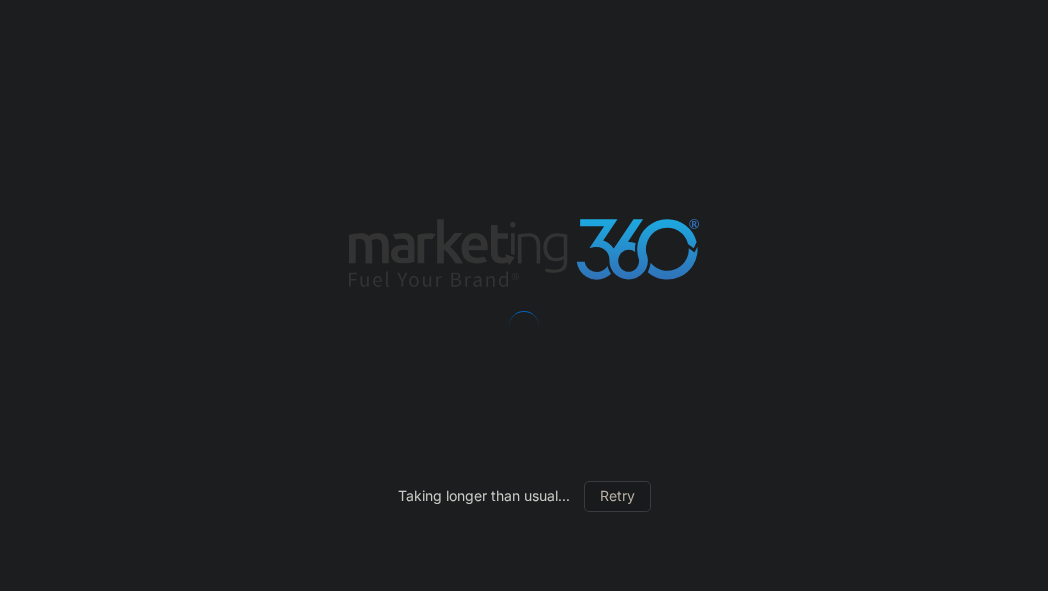 scroll, scrollTop: 0, scrollLeft: 0, axis: both 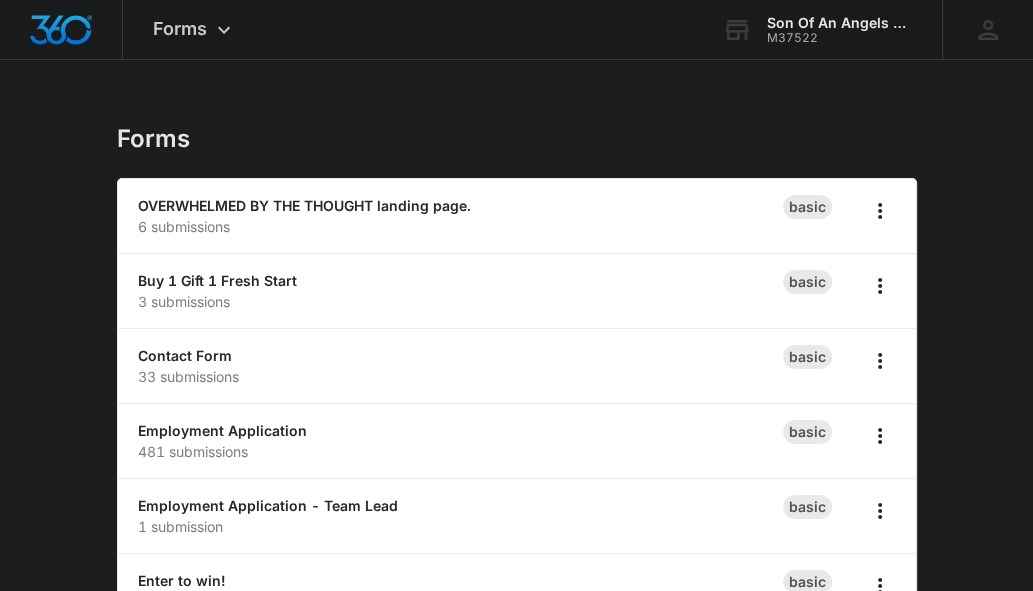 click on "Forms" at bounding box center (517, 139) 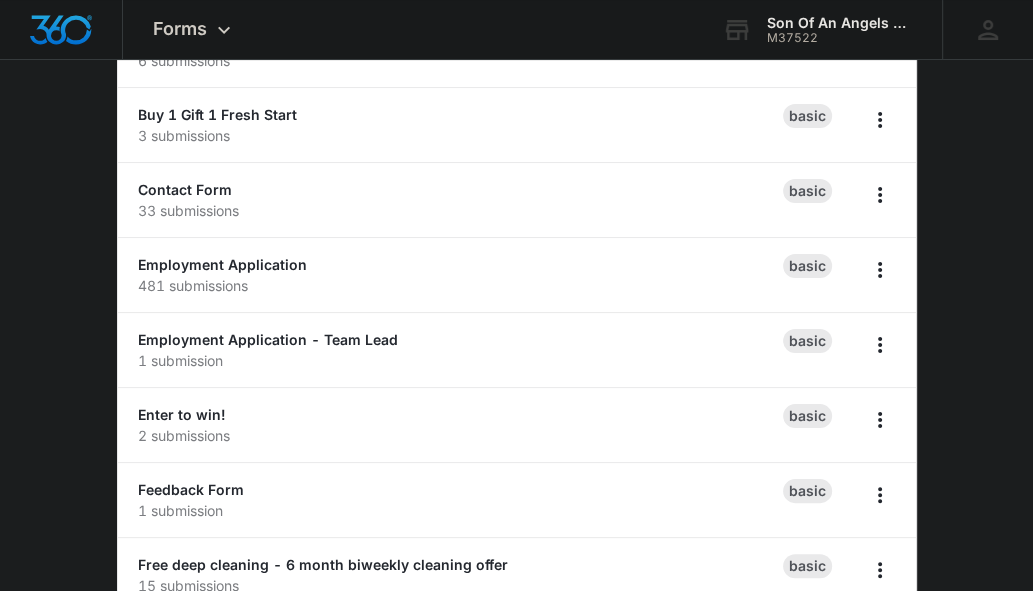 scroll, scrollTop: 168, scrollLeft: 0, axis: vertical 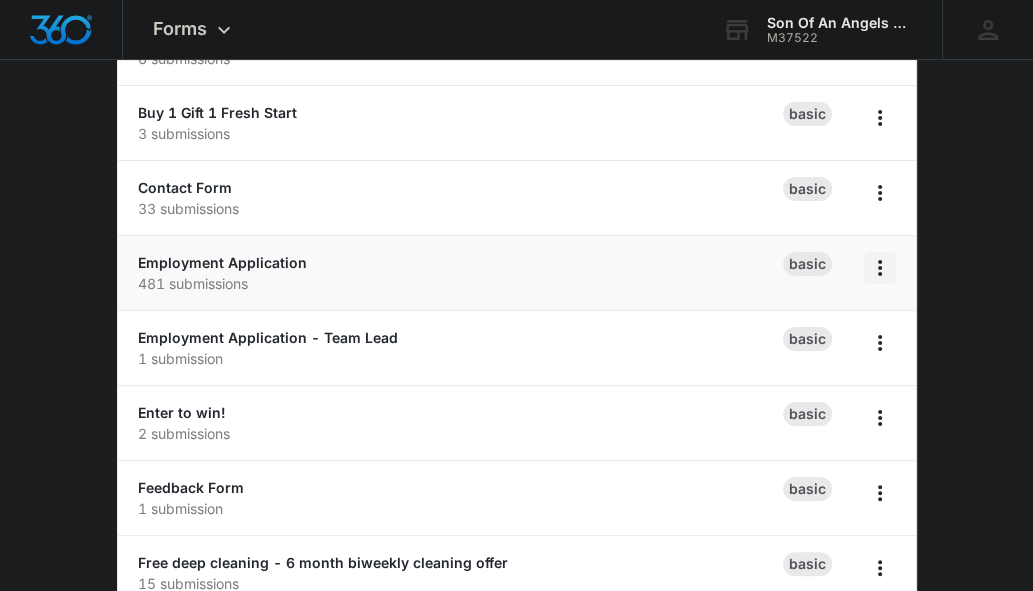 click 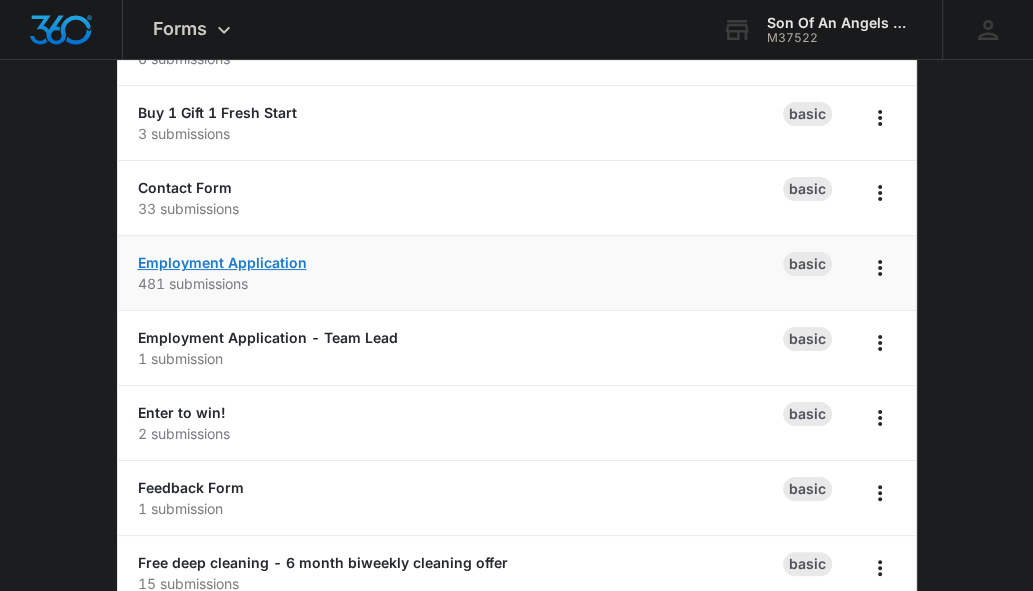 click on "Employment Application" at bounding box center (222, 262) 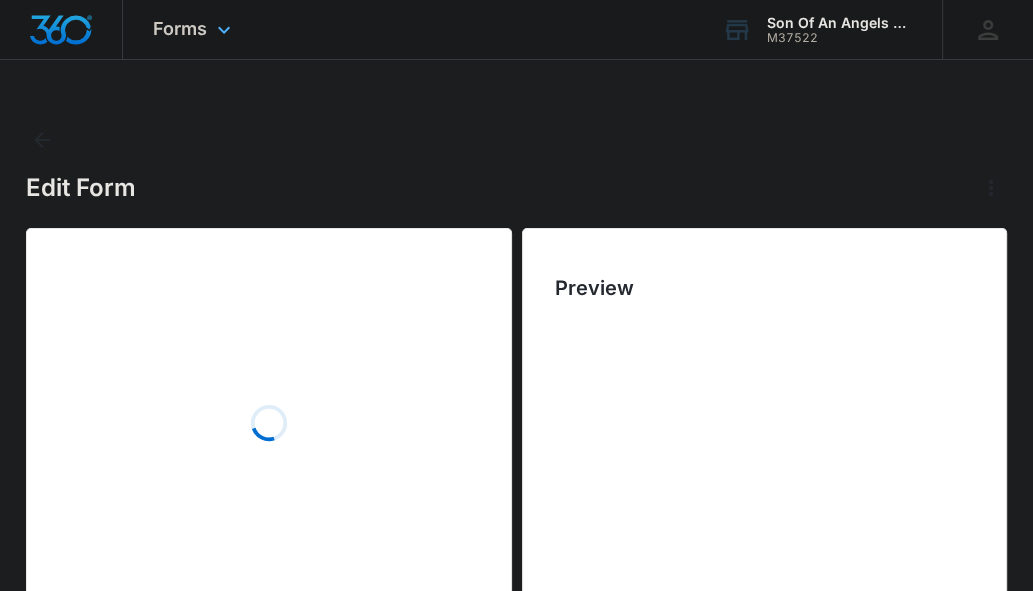 scroll, scrollTop: 0, scrollLeft: 0, axis: both 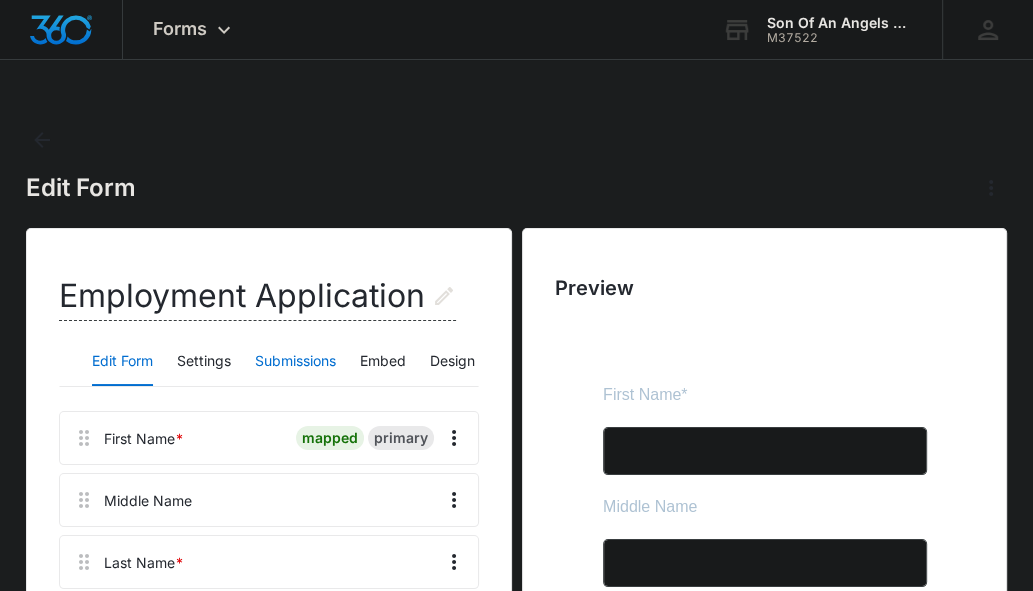 click on "Submissions" at bounding box center (295, 362) 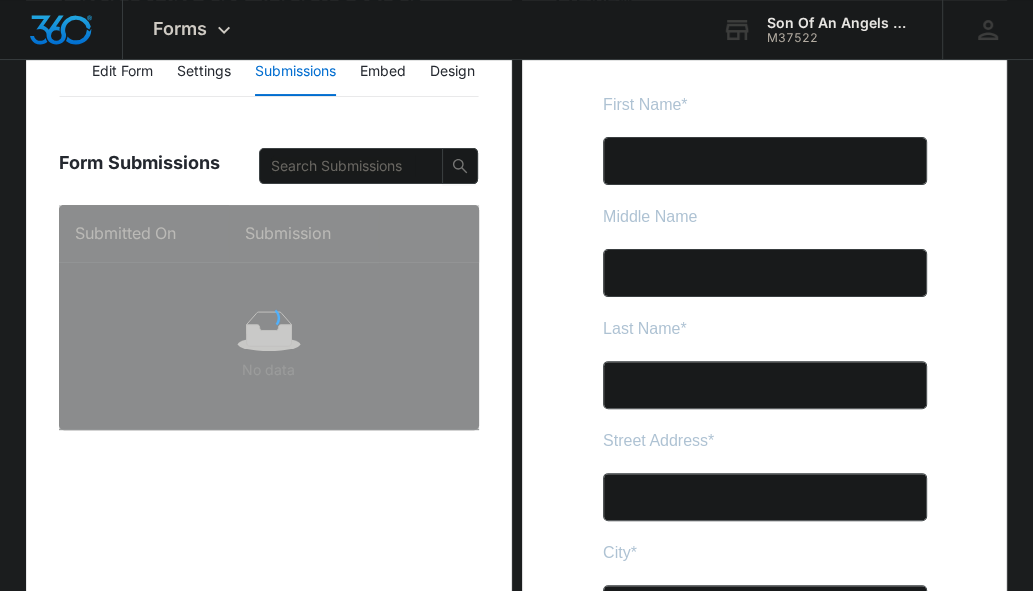 scroll, scrollTop: 304, scrollLeft: 0, axis: vertical 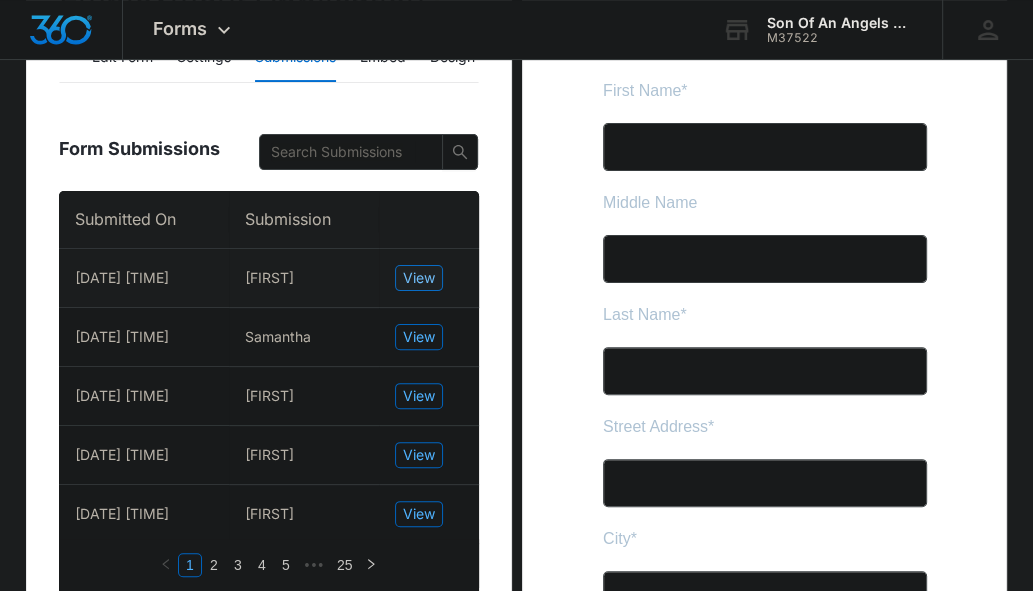 click on "View" at bounding box center [419, 278] 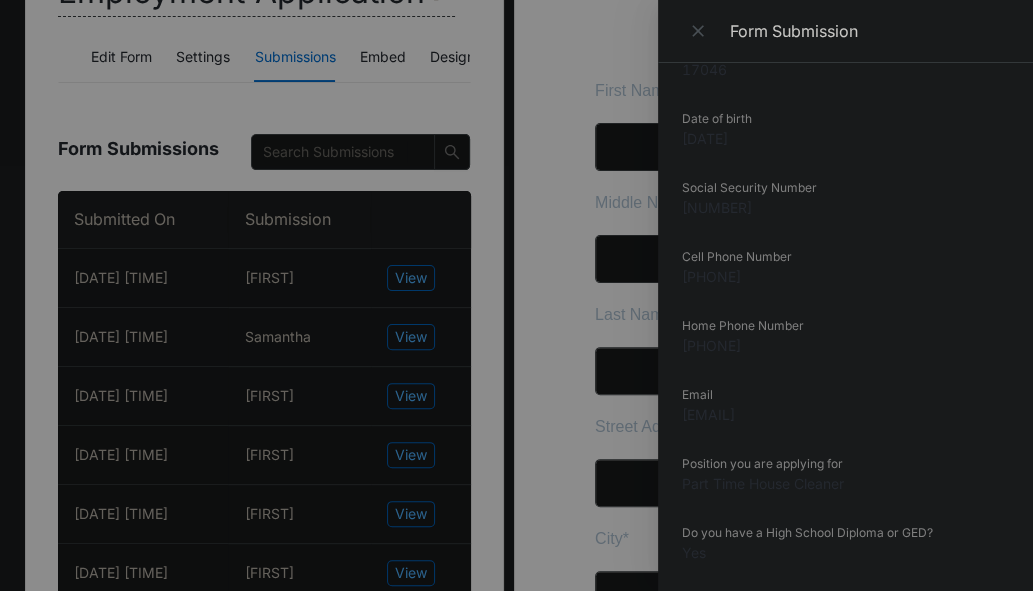 scroll, scrollTop: 524, scrollLeft: 0, axis: vertical 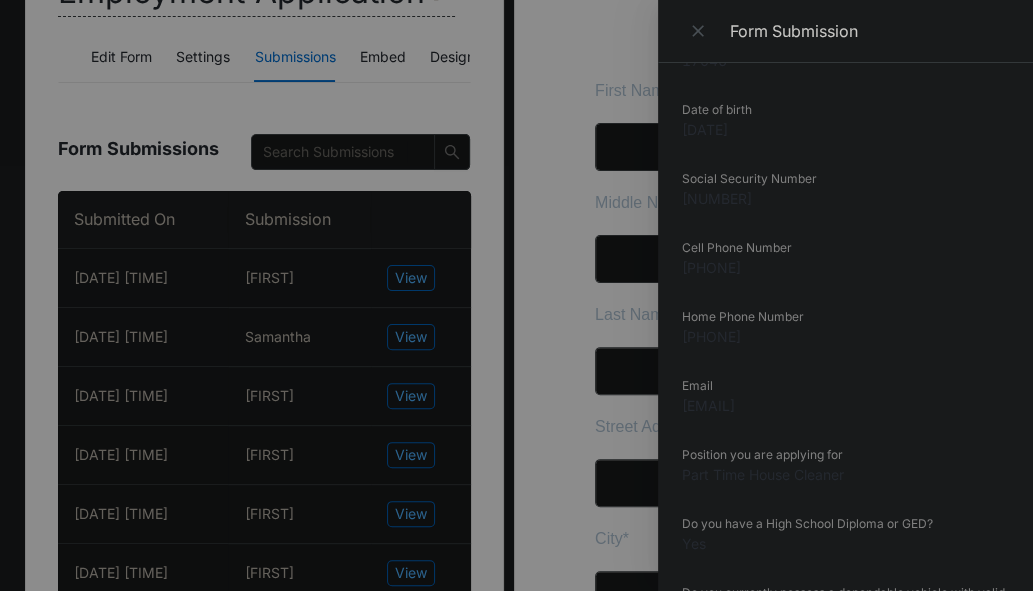 click at bounding box center [516, 295] 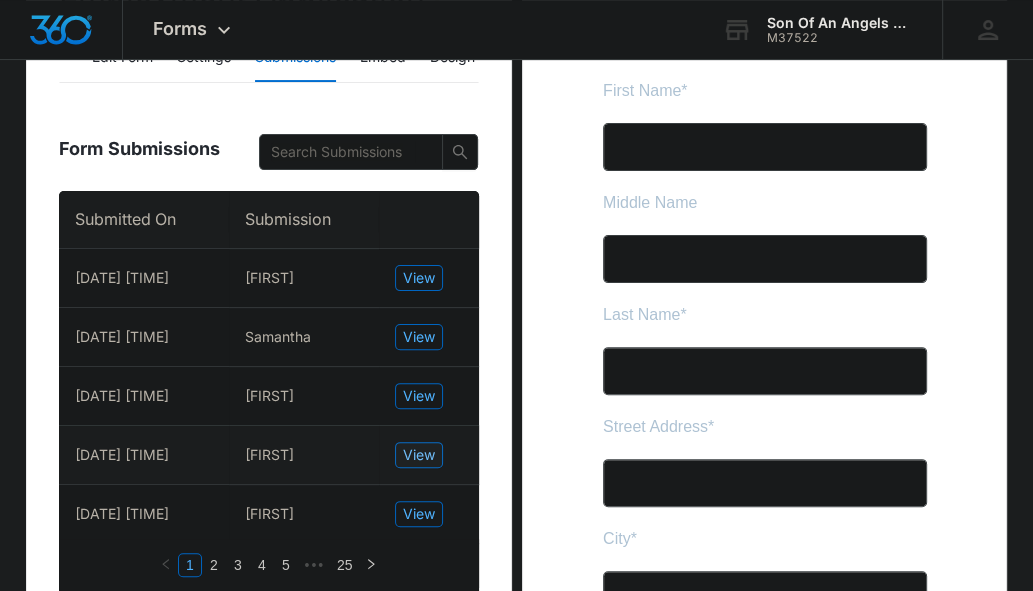 click on "View" at bounding box center (419, 455) 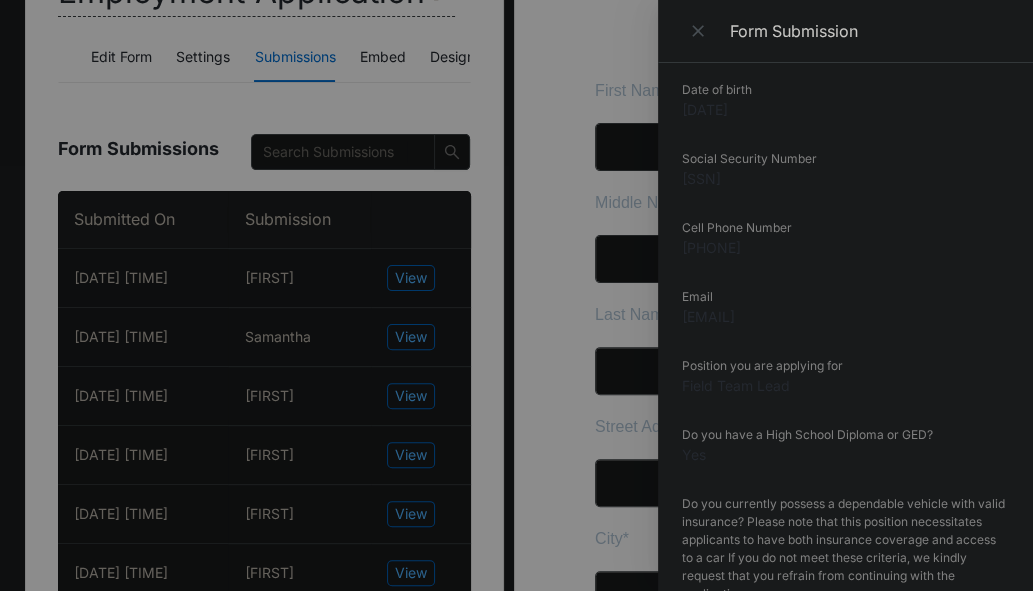 scroll, scrollTop: 544, scrollLeft: 0, axis: vertical 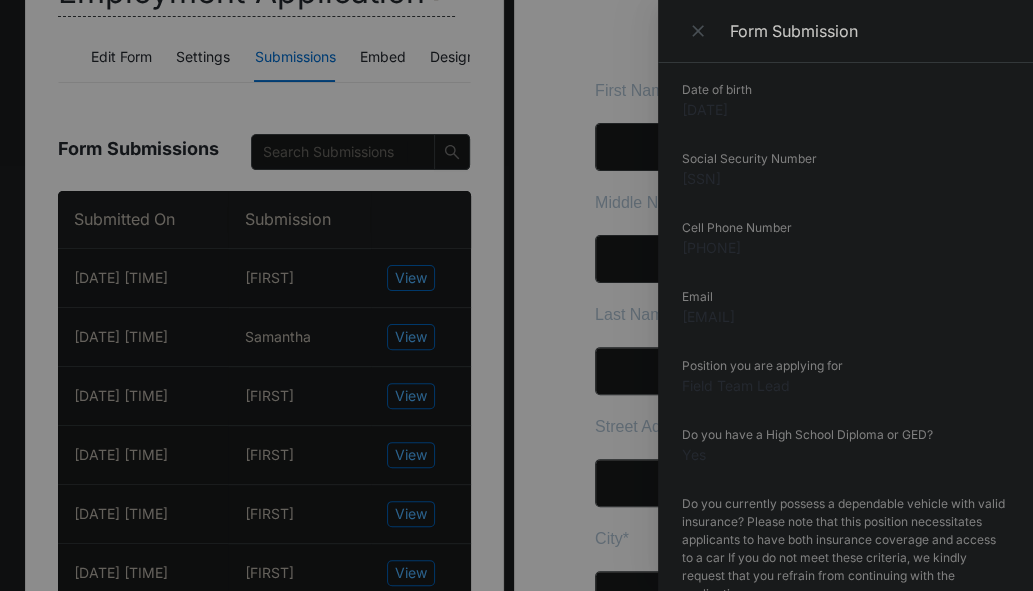 click at bounding box center [516, 295] 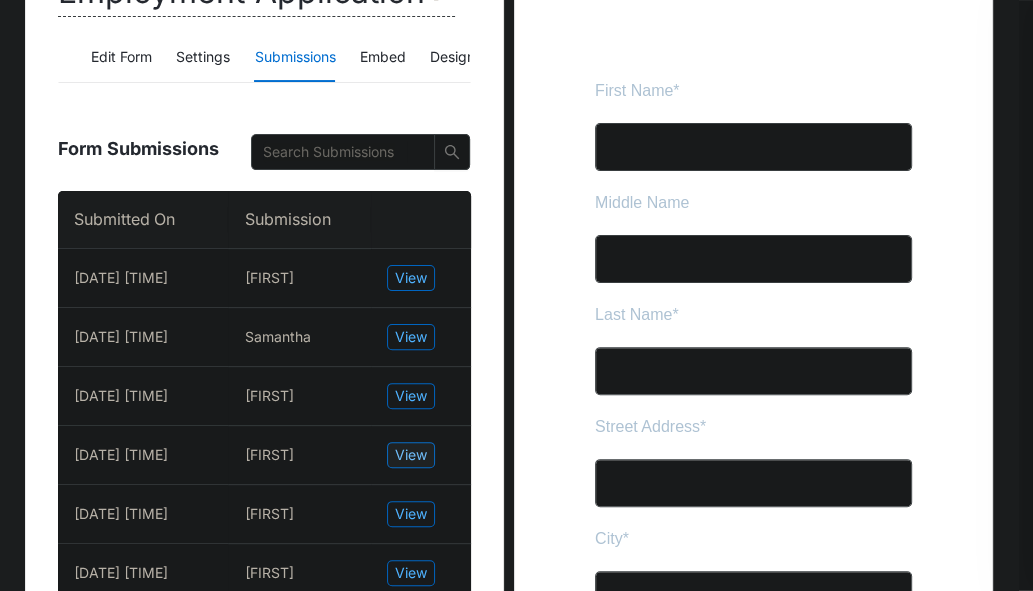 scroll, scrollTop: 374, scrollLeft: 0, axis: vertical 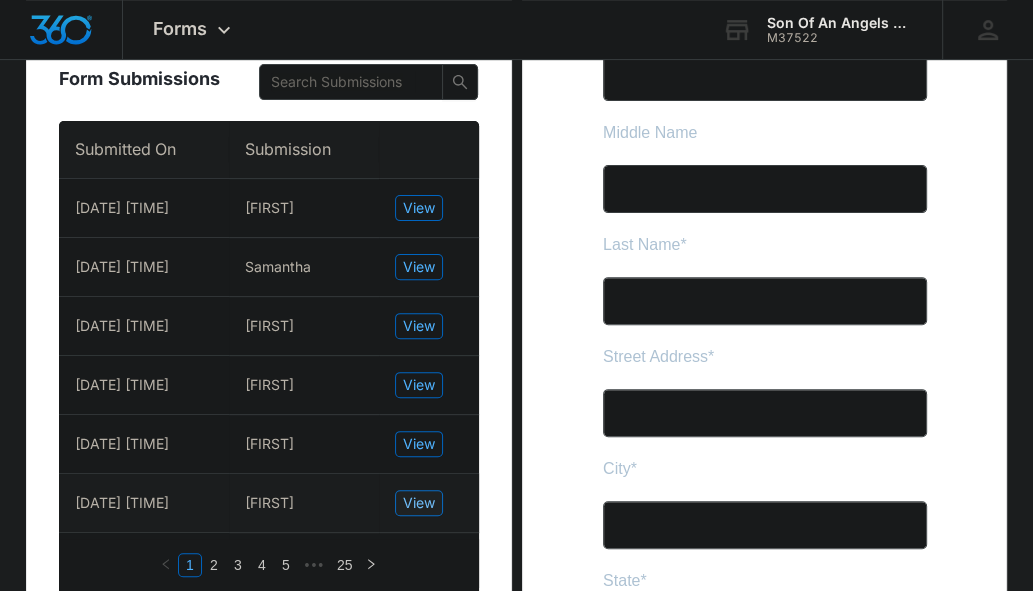 click on "View" at bounding box center (419, 503) 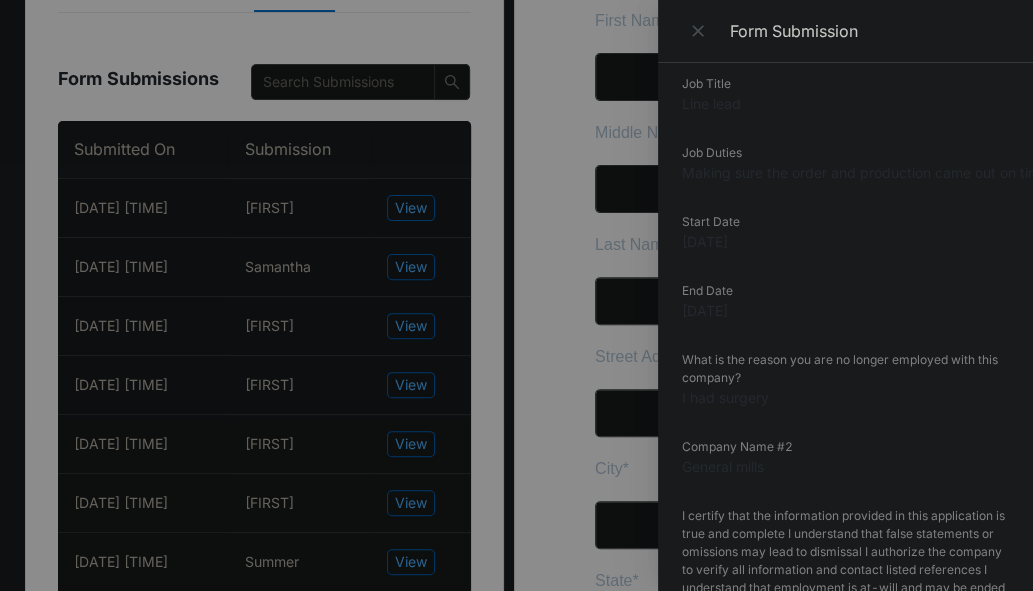 scroll, scrollTop: 1923, scrollLeft: 0, axis: vertical 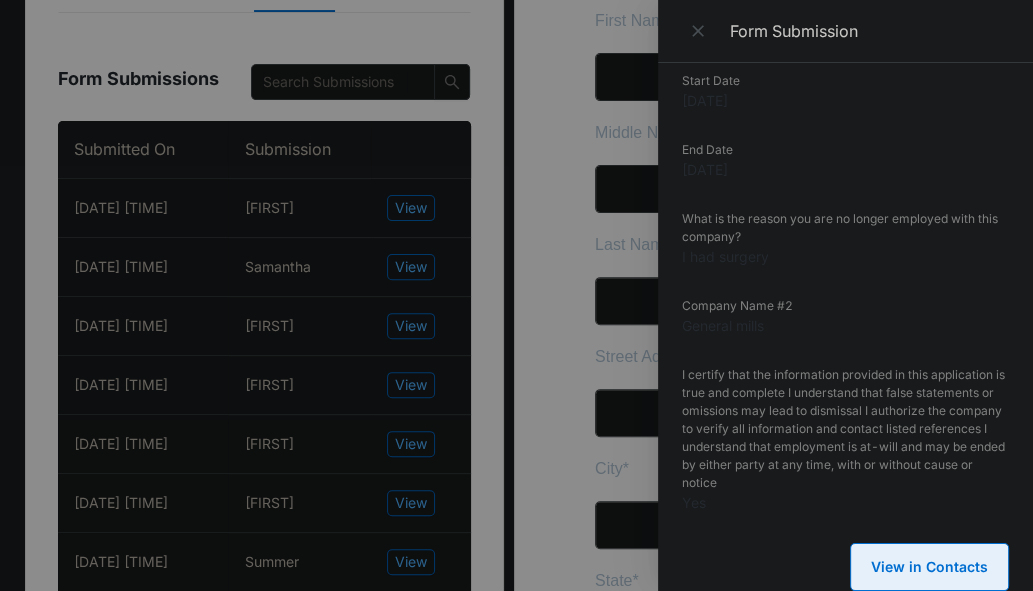 click on "View in Contacts" at bounding box center (929, 567) 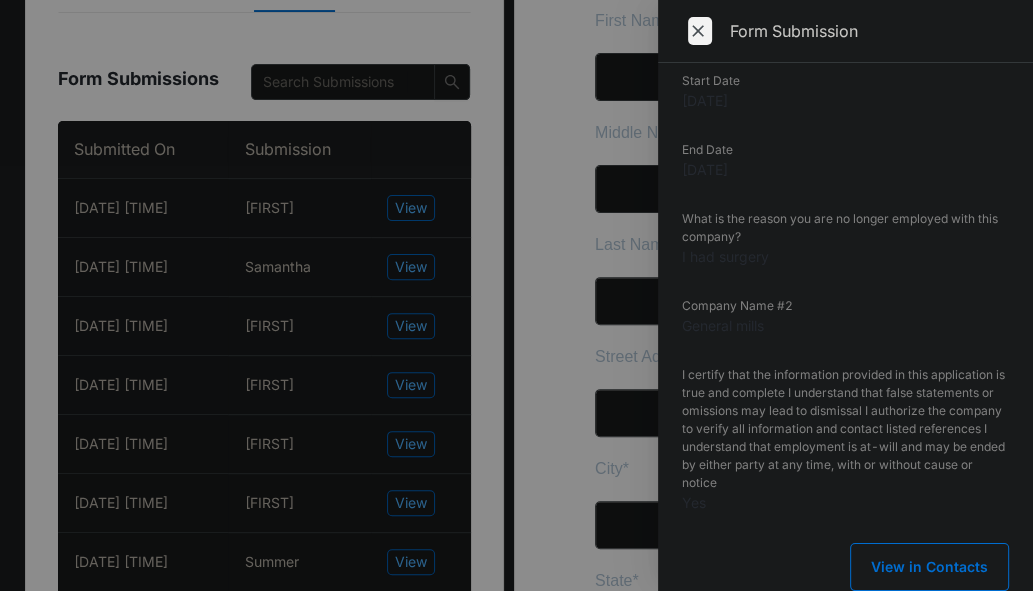 click at bounding box center [700, 31] 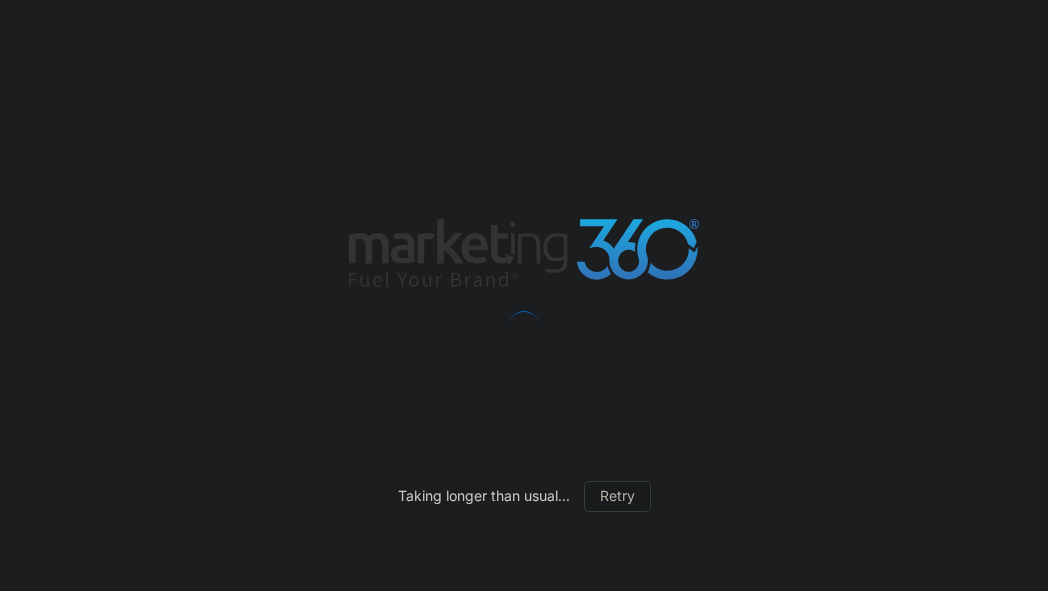 scroll, scrollTop: 0, scrollLeft: 0, axis: both 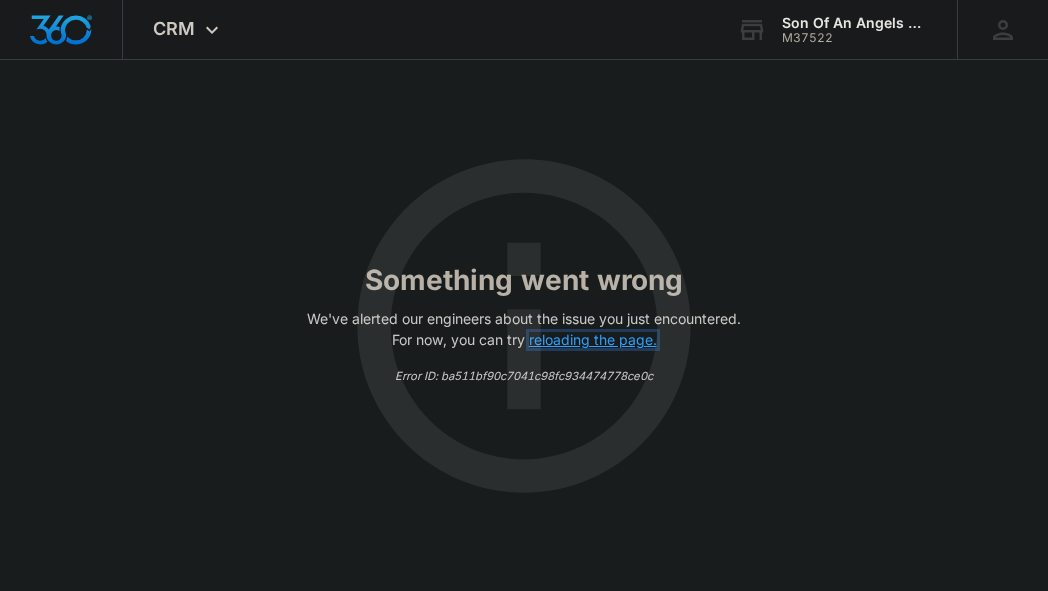 click on "reloading the page." at bounding box center (593, 340) 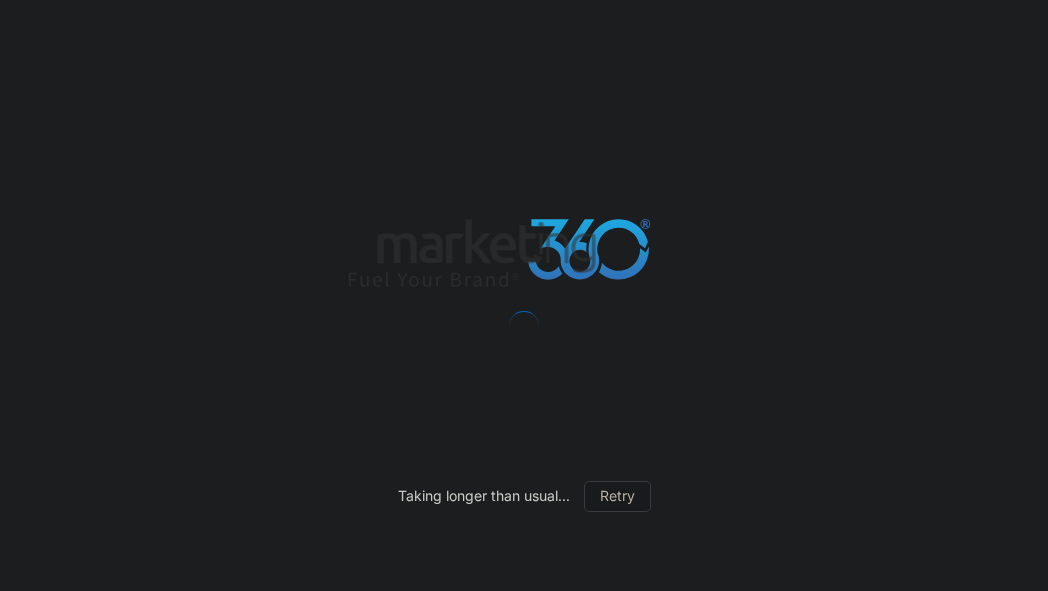 scroll, scrollTop: 0, scrollLeft: 0, axis: both 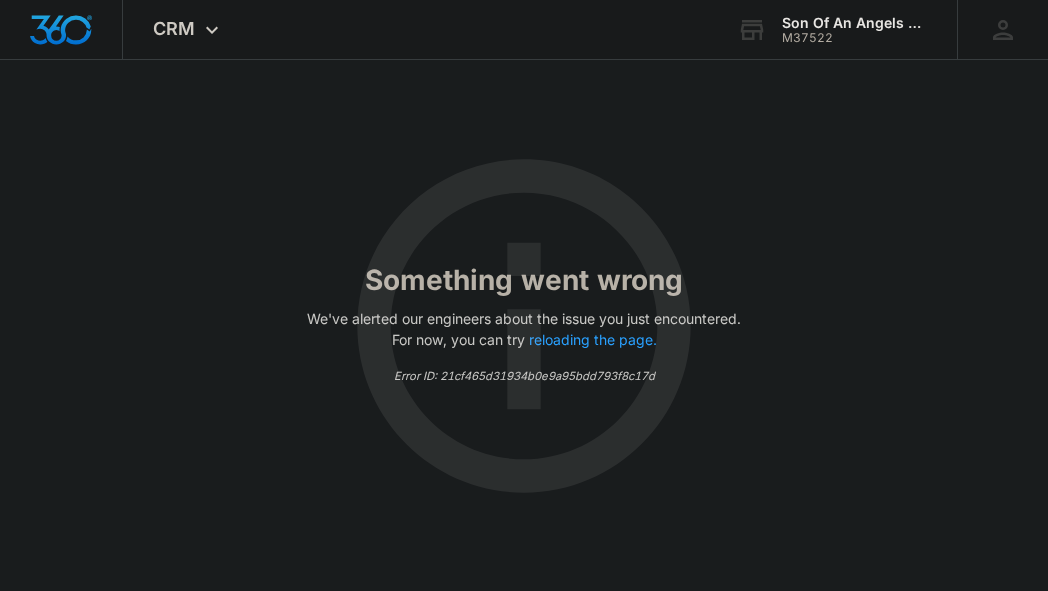 click on "Something went wrong We've alerted our engineers about the issue you just encountered. For now, you can try     reloading the page.  Error ID:   21cf465d31934b0e9a95bdd793f8c17d" at bounding box center [524, 325] 